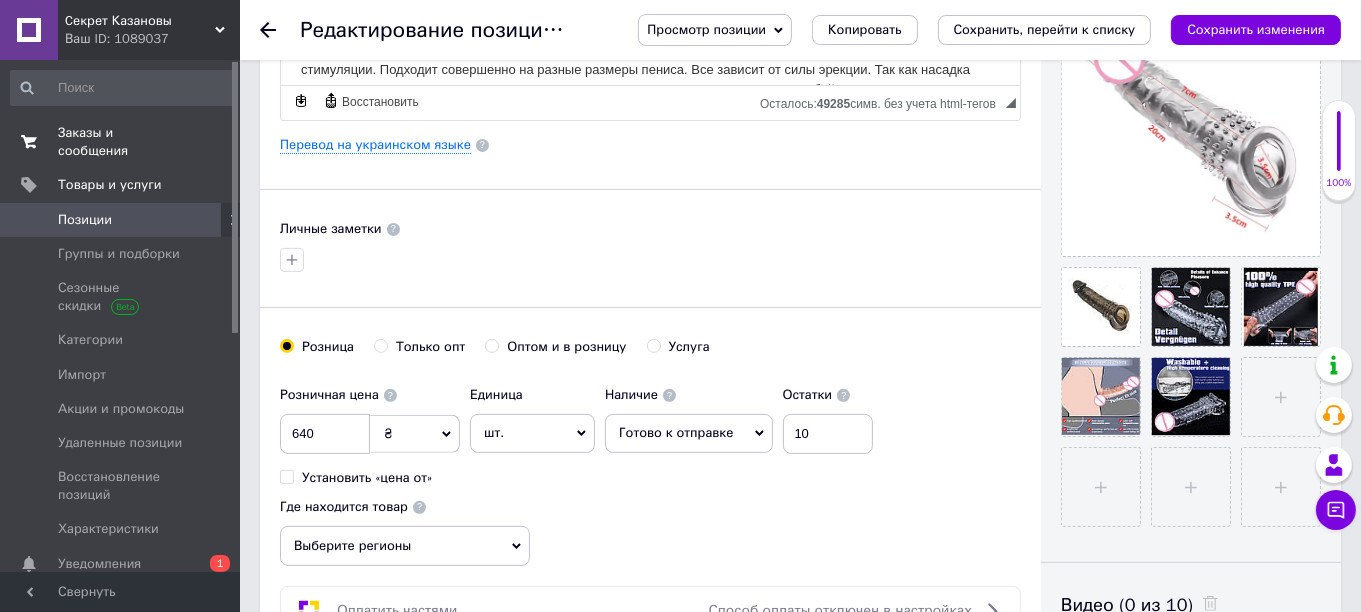 scroll, scrollTop: 0, scrollLeft: 0, axis: both 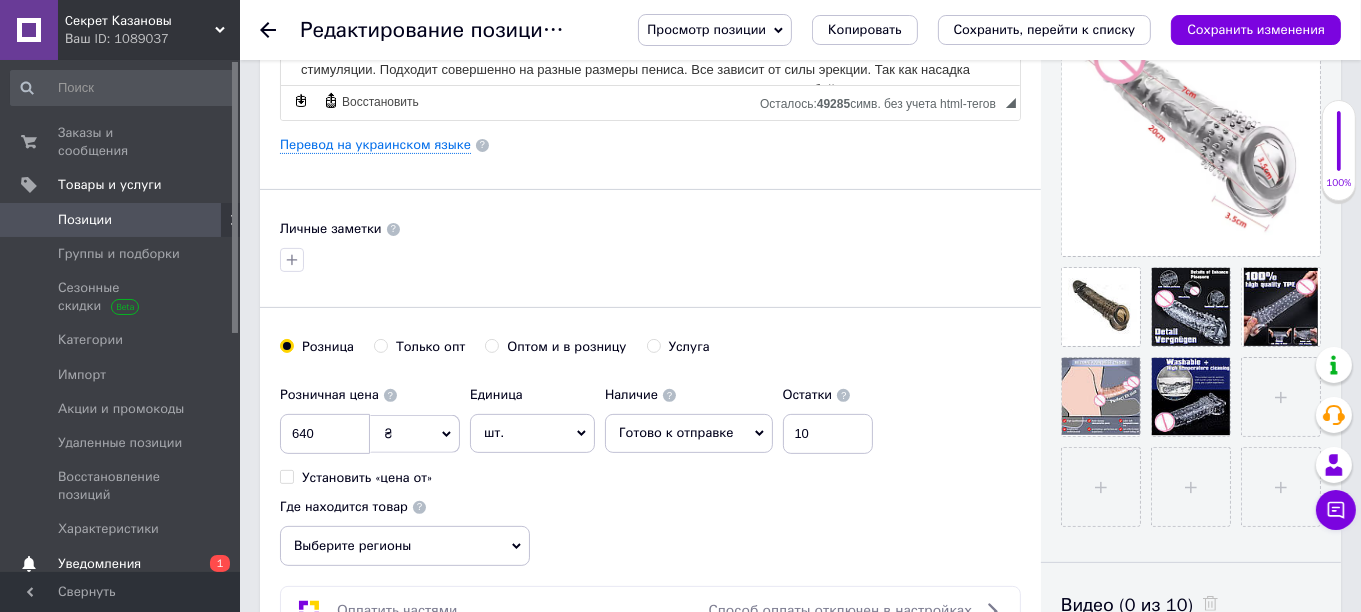click on "0 1" at bounding box center [212, 564] 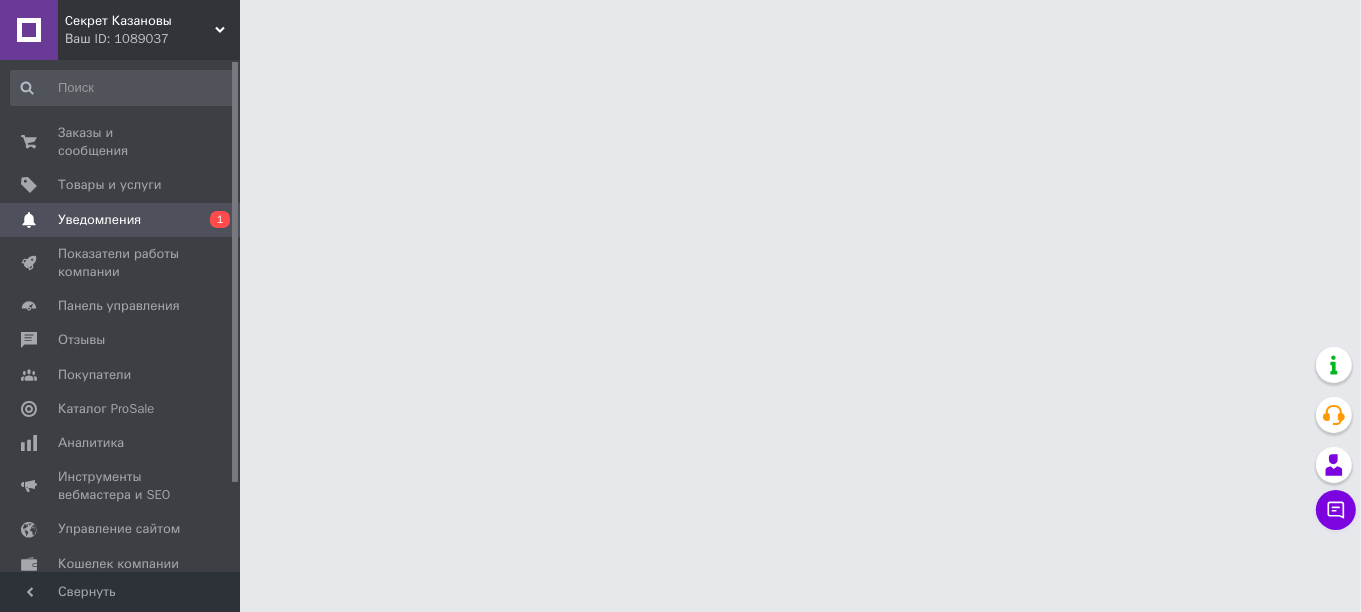 scroll, scrollTop: 0, scrollLeft: 0, axis: both 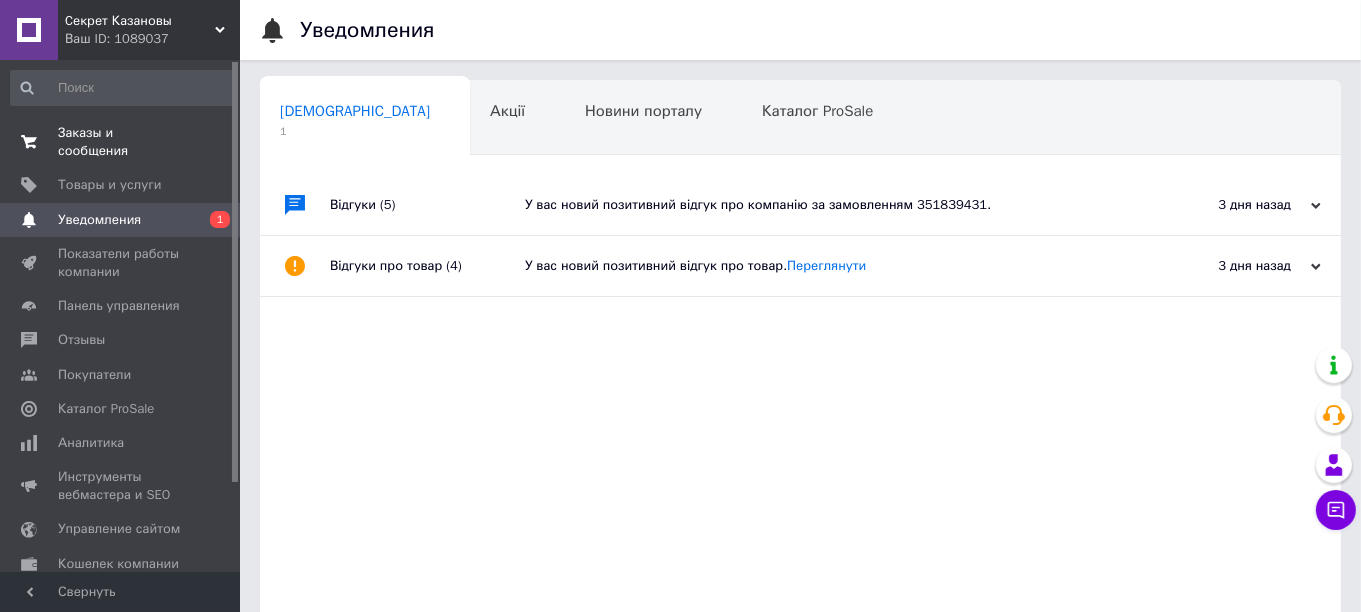 click on "Заказы и сообщения" at bounding box center [121, 142] 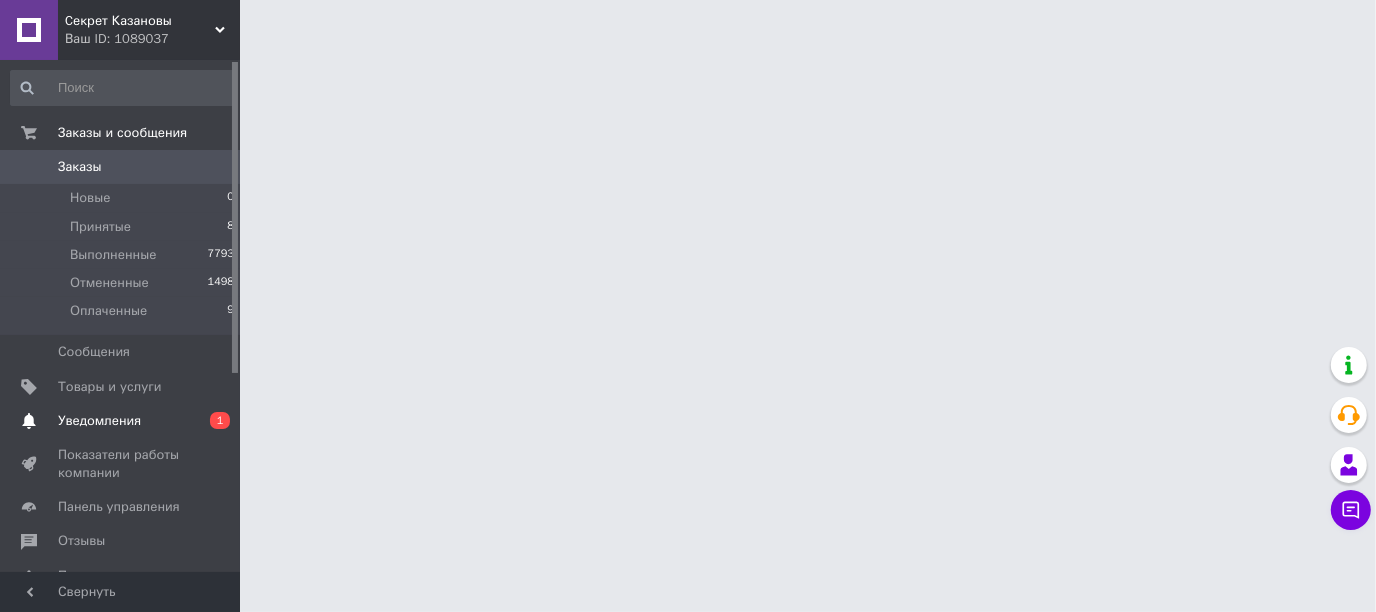 click on "Уведомления 0 1" at bounding box center [123, 421] 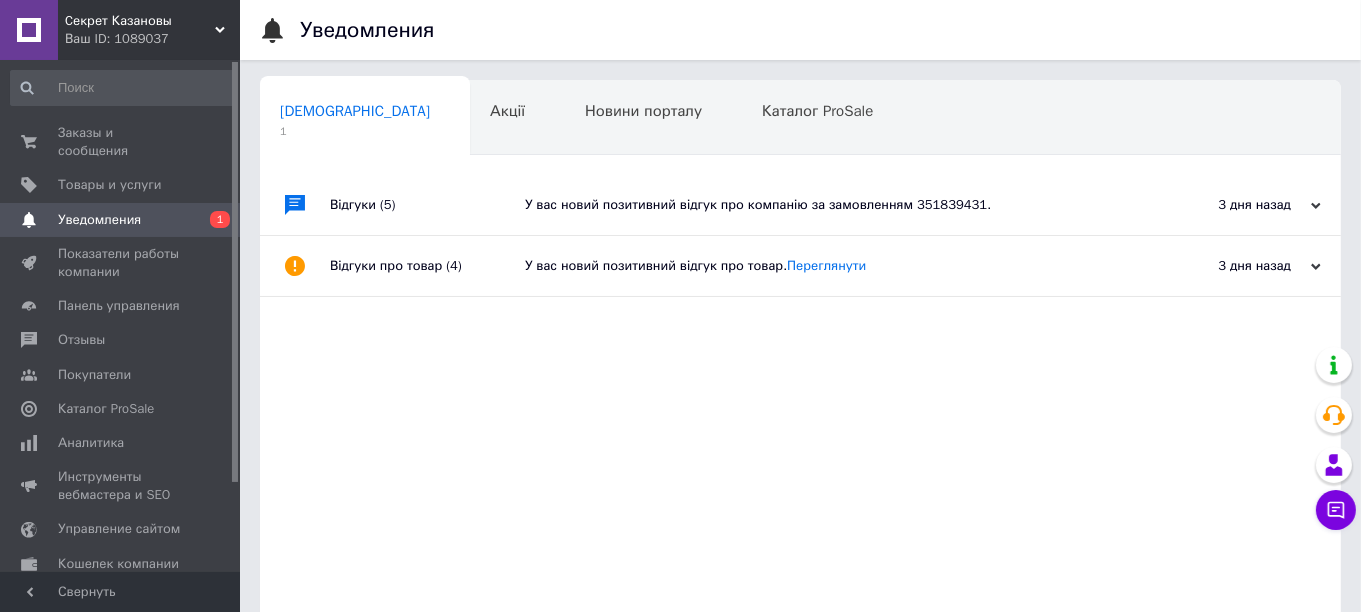 click on "Навчання та заходи 0" at bounding box center (361, 195) 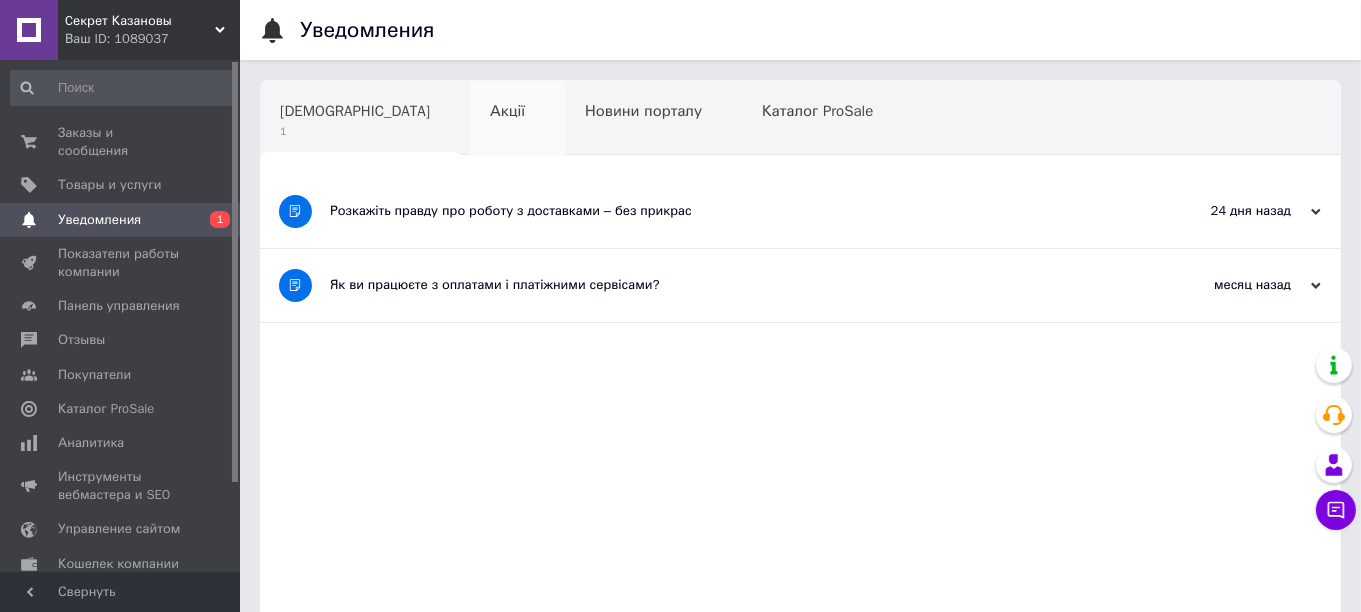 click on "Акції" at bounding box center [517, 119] 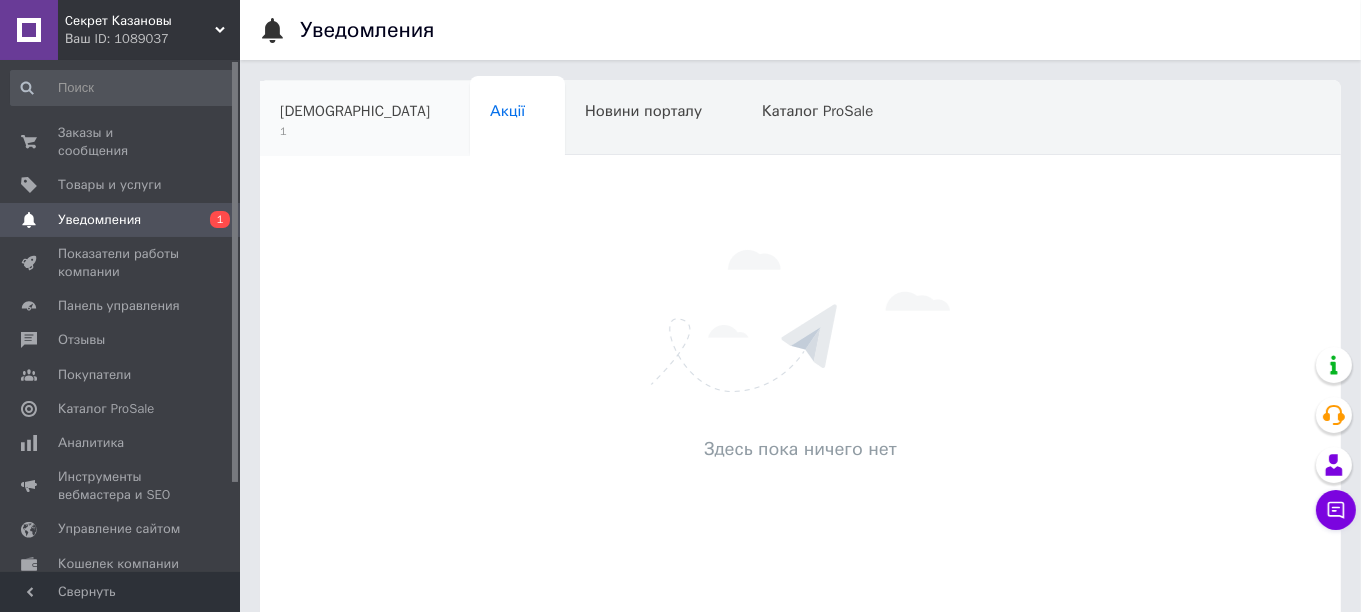 click on "[DEMOGRAPHIC_DATA] 1" at bounding box center [365, 119] 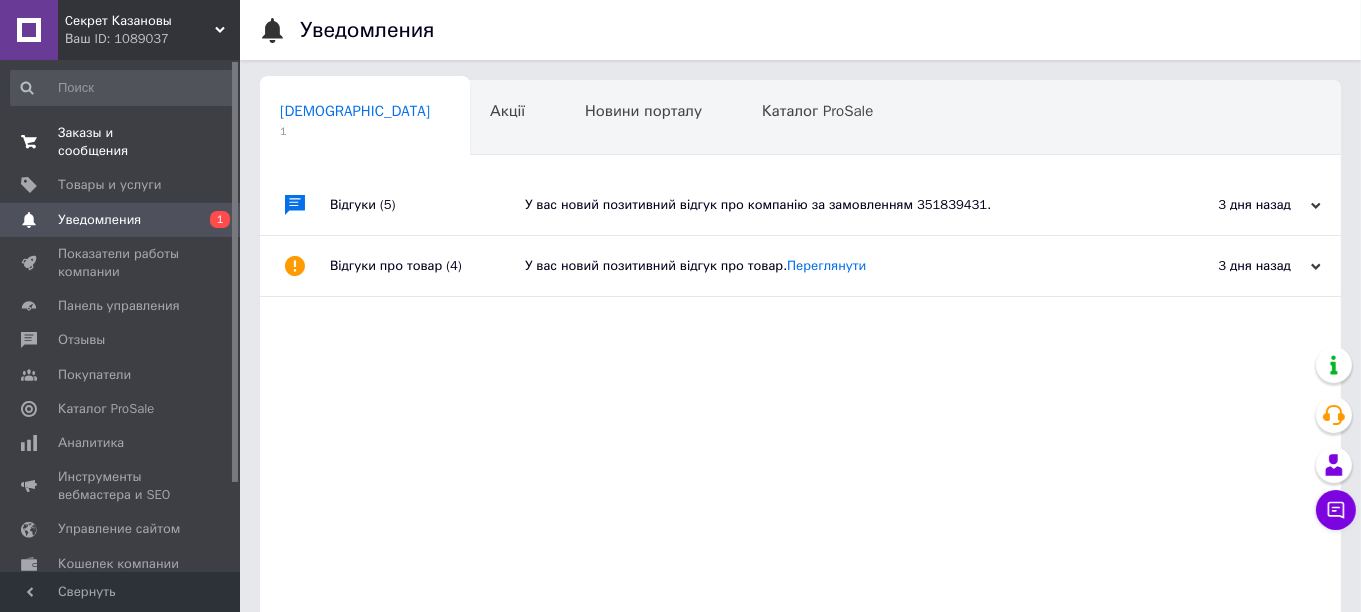 click on "Заказы и сообщения" at bounding box center [121, 142] 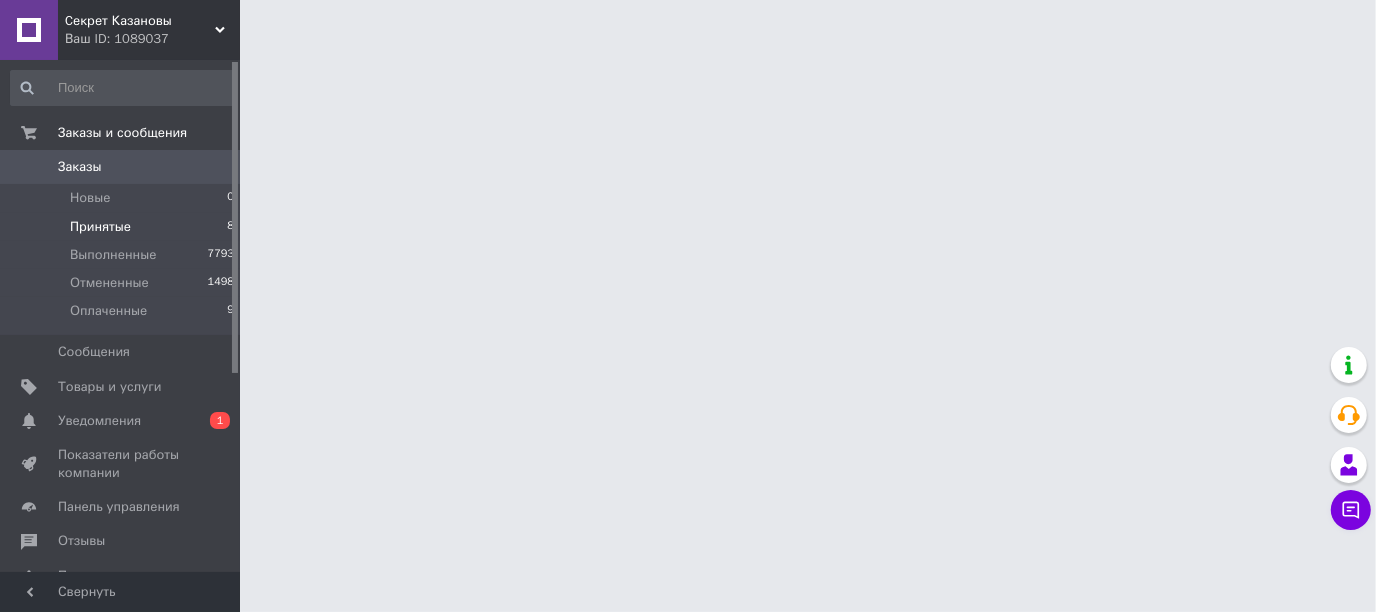 click on "Принятые 8" at bounding box center [123, 227] 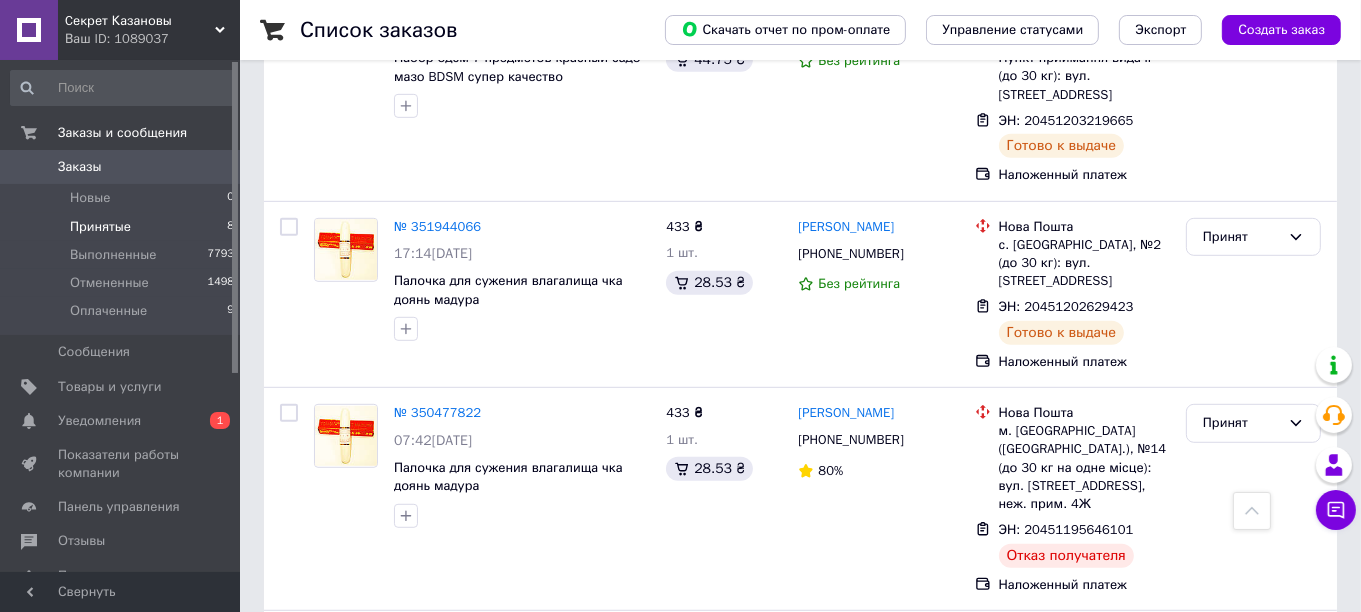 scroll, scrollTop: 1137, scrollLeft: 0, axis: vertical 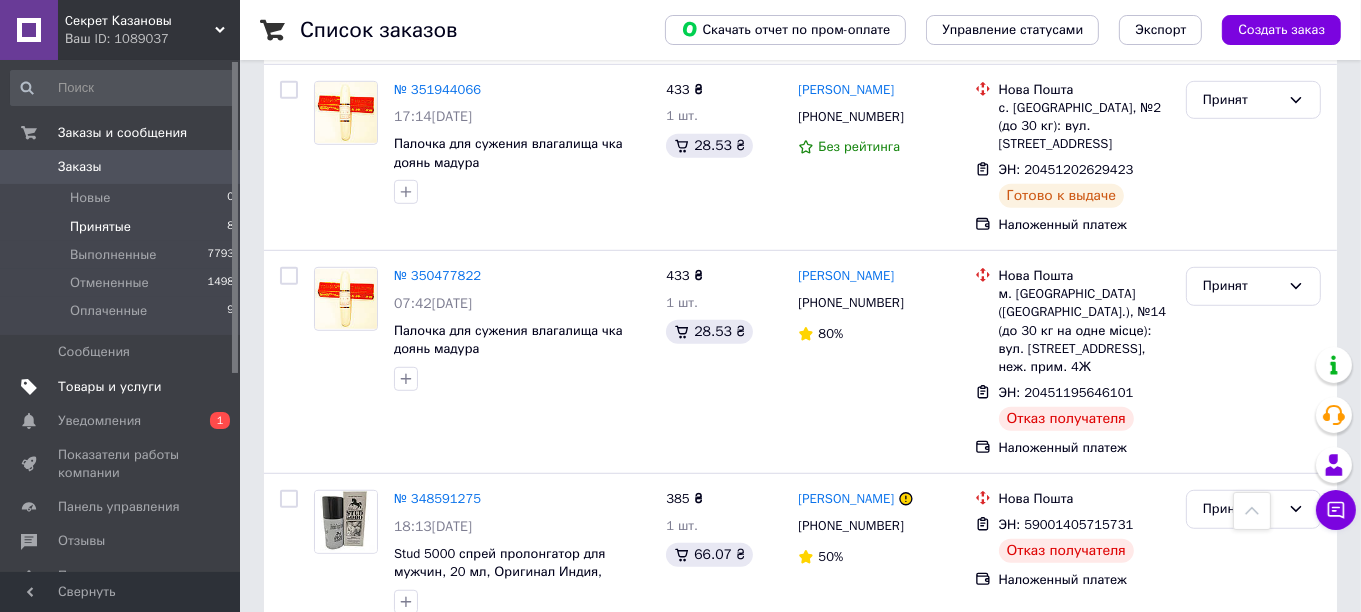 click on "Товары и услуги" at bounding box center [121, 387] 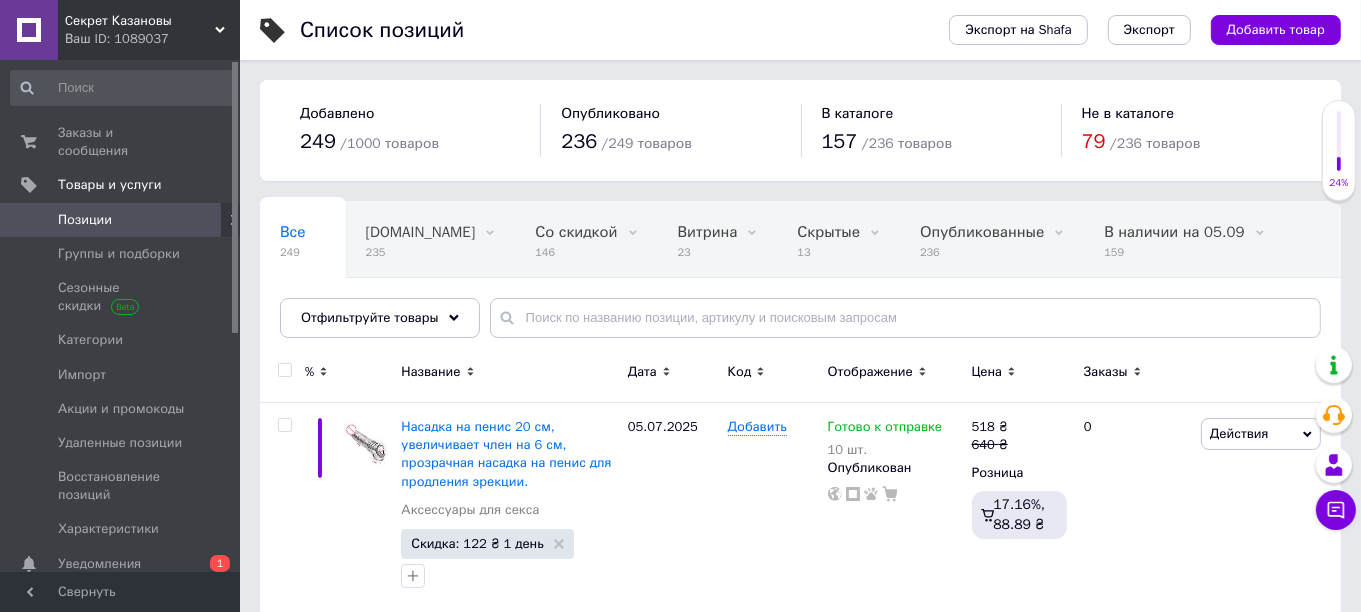 scroll, scrollTop: 0, scrollLeft: 171, axis: horizontal 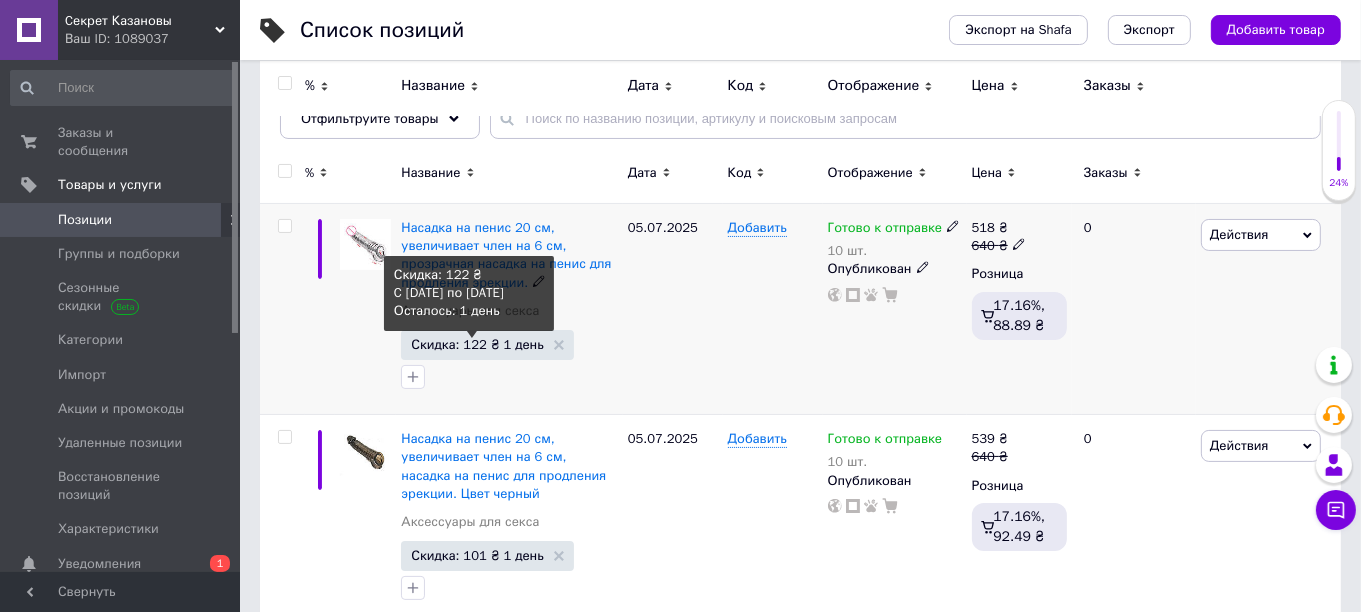 click on "Скидка: 122 ₴ 1 день" at bounding box center [477, 344] 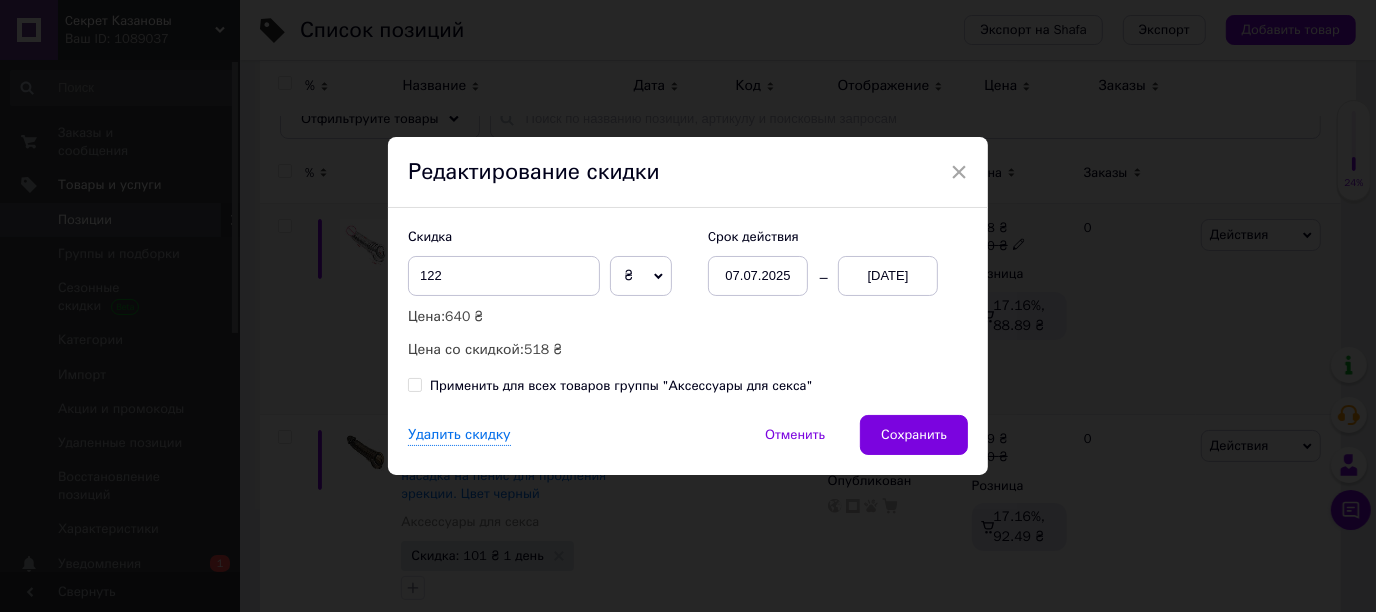 click on "[DATE]" at bounding box center (888, 276) 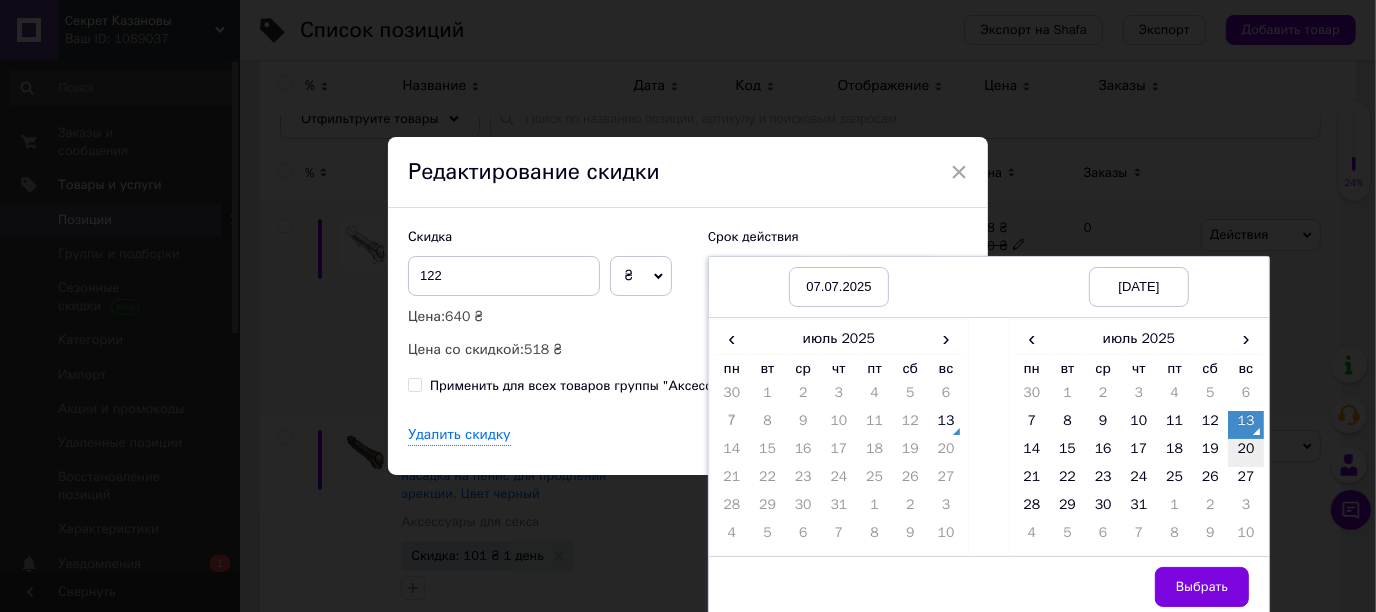 click on "20" at bounding box center [1246, 453] 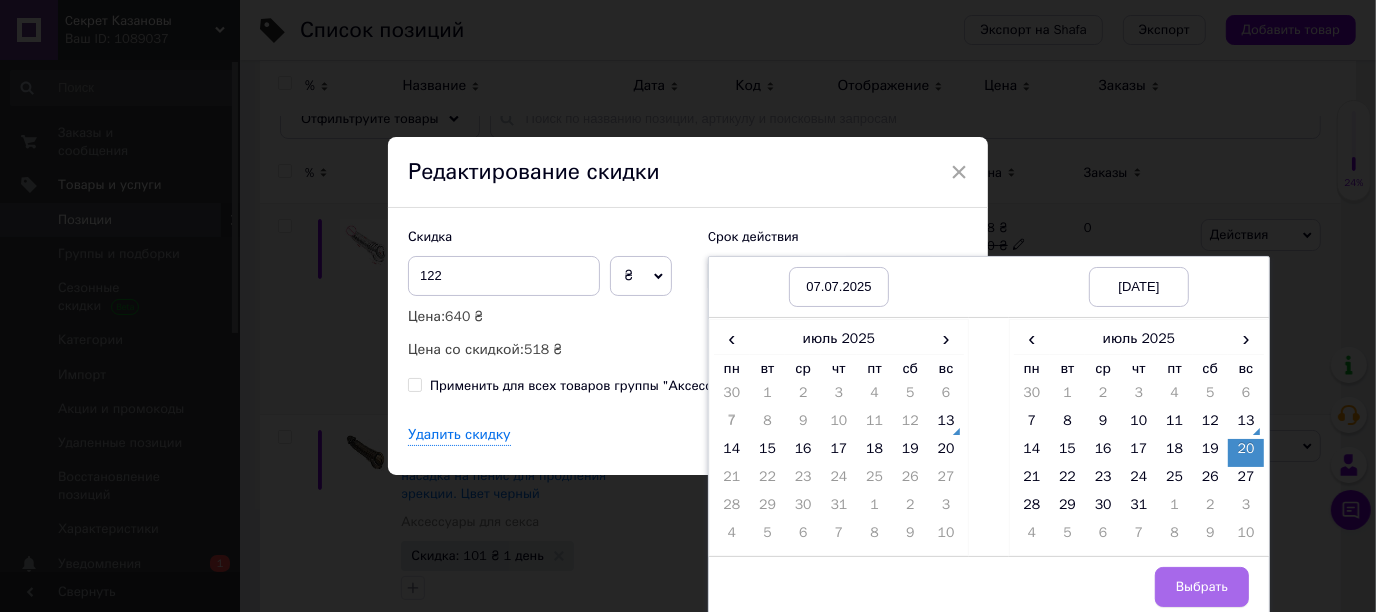 click on "Выбрать" at bounding box center [1202, 587] 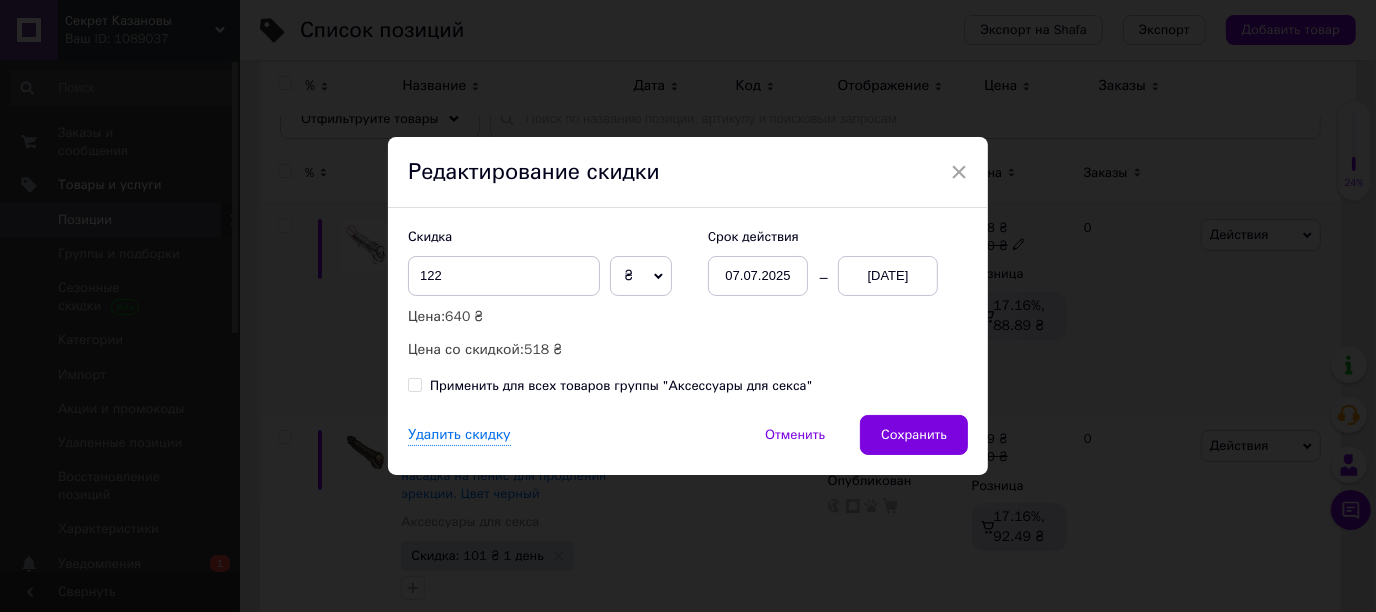 click on "Редактирование скидки" at bounding box center [688, 173] 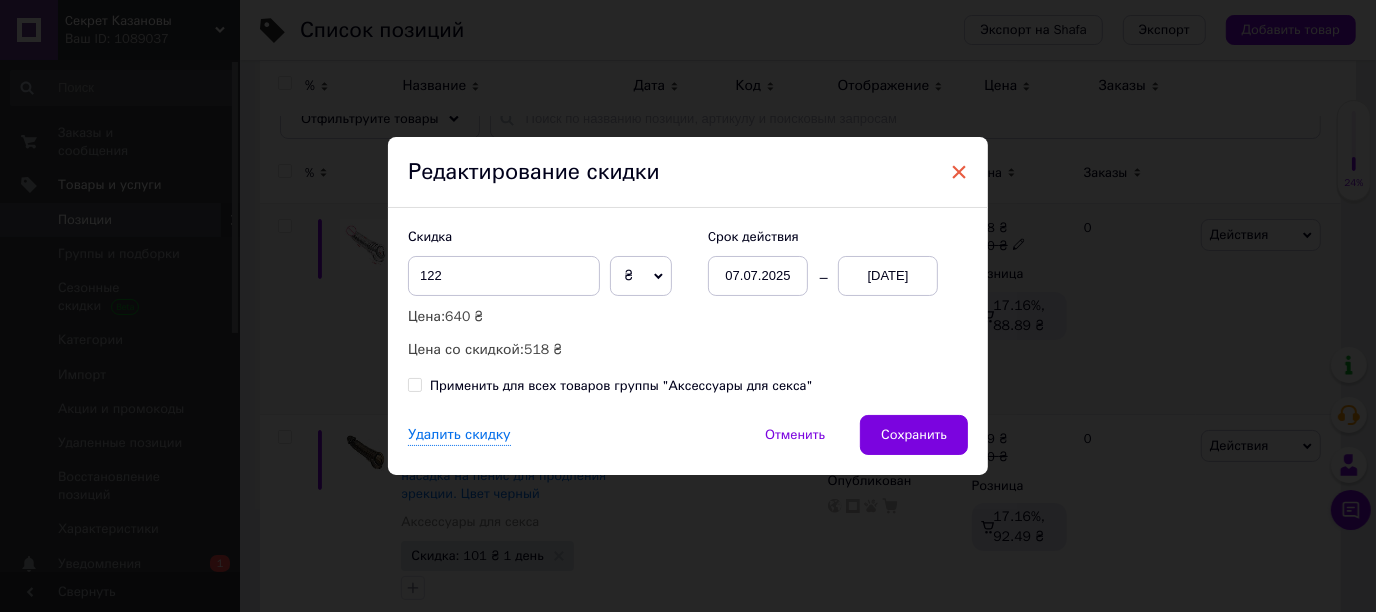 click on "×" at bounding box center (959, 172) 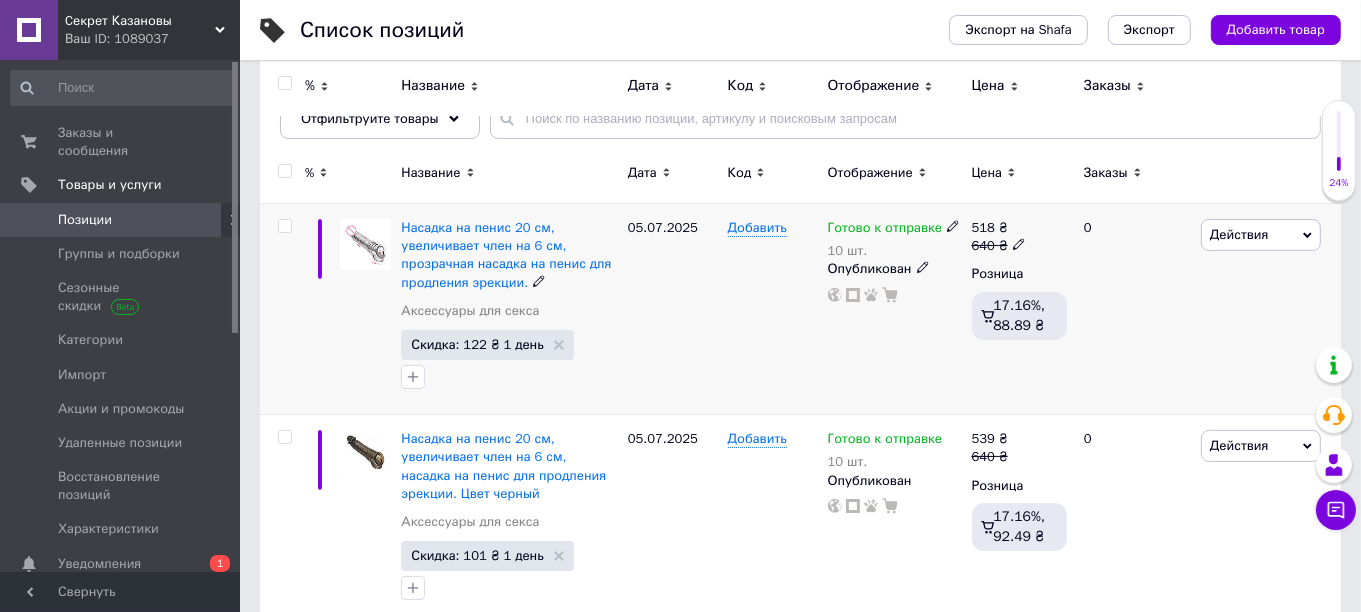 scroll, scrollTop: 0, scrollLeft: 156, axis: horizontal 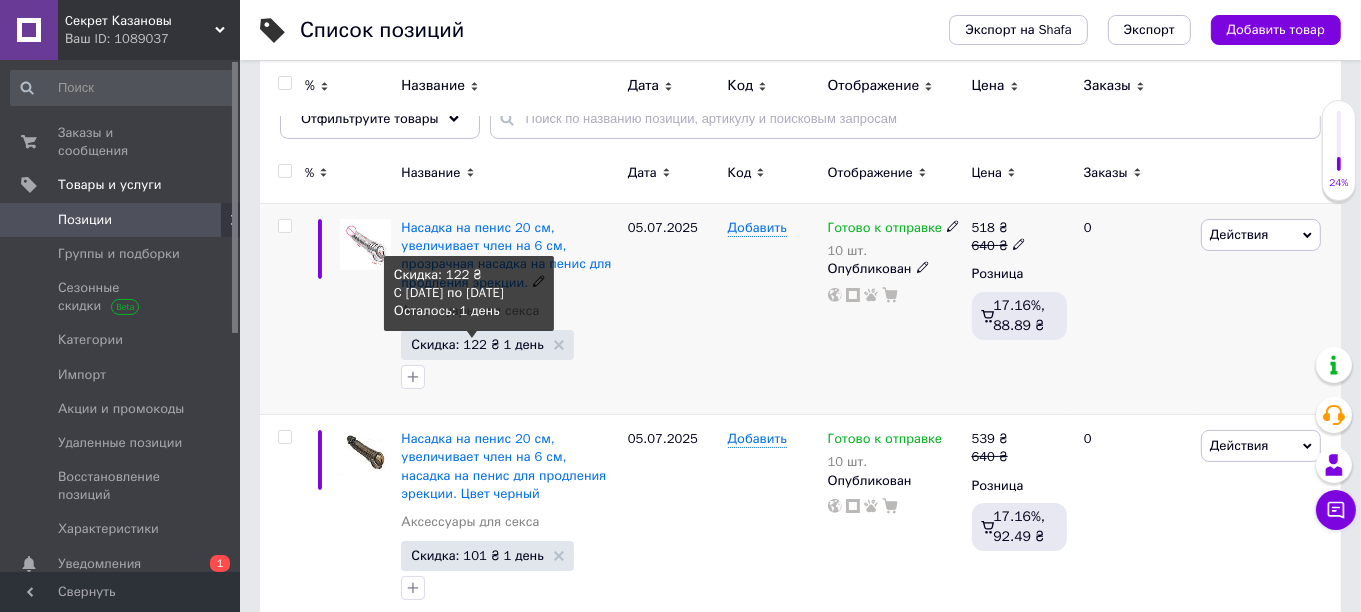 click on "Скидка: 122 ₴ 1 день" at bounding box center [477, 344] 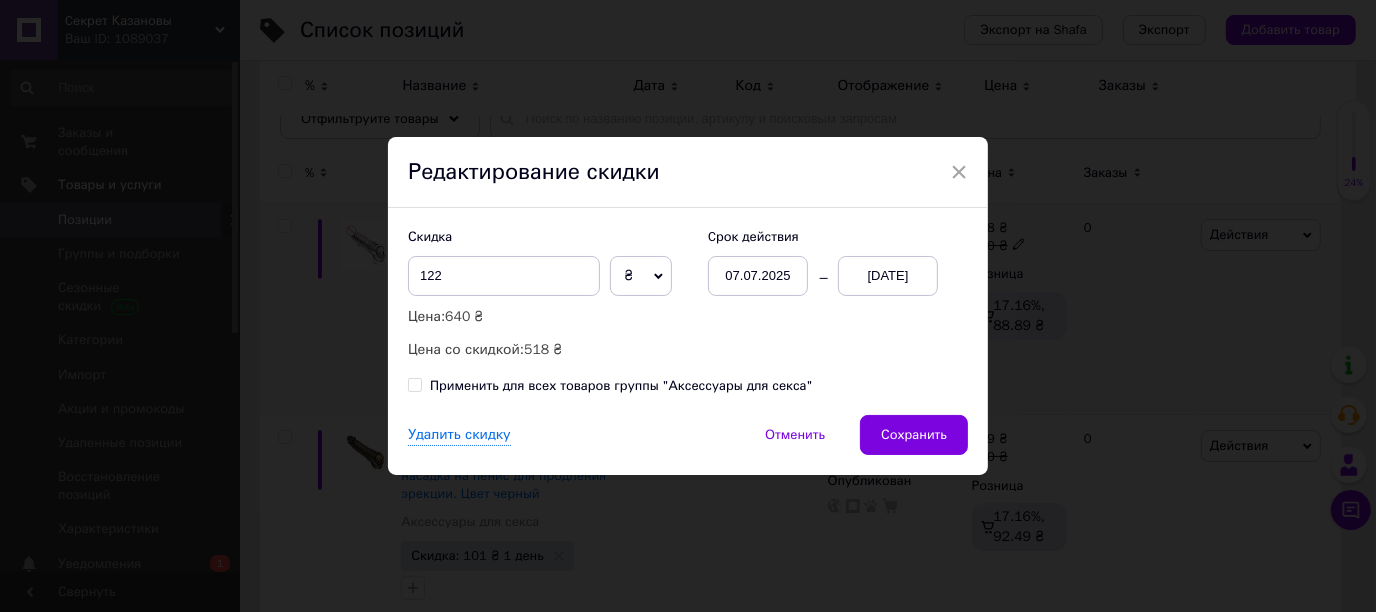 click on "[DATE]" at bounding box center [888, 276] 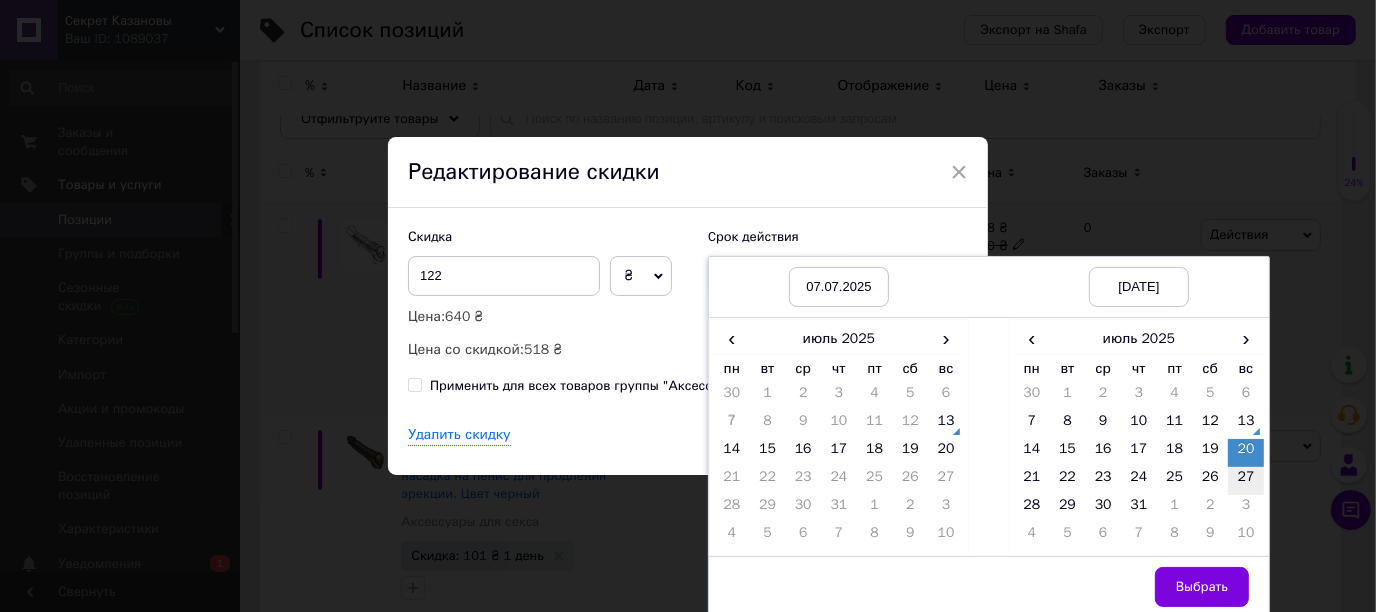 click on "27" at bounding box center [1246, 481] 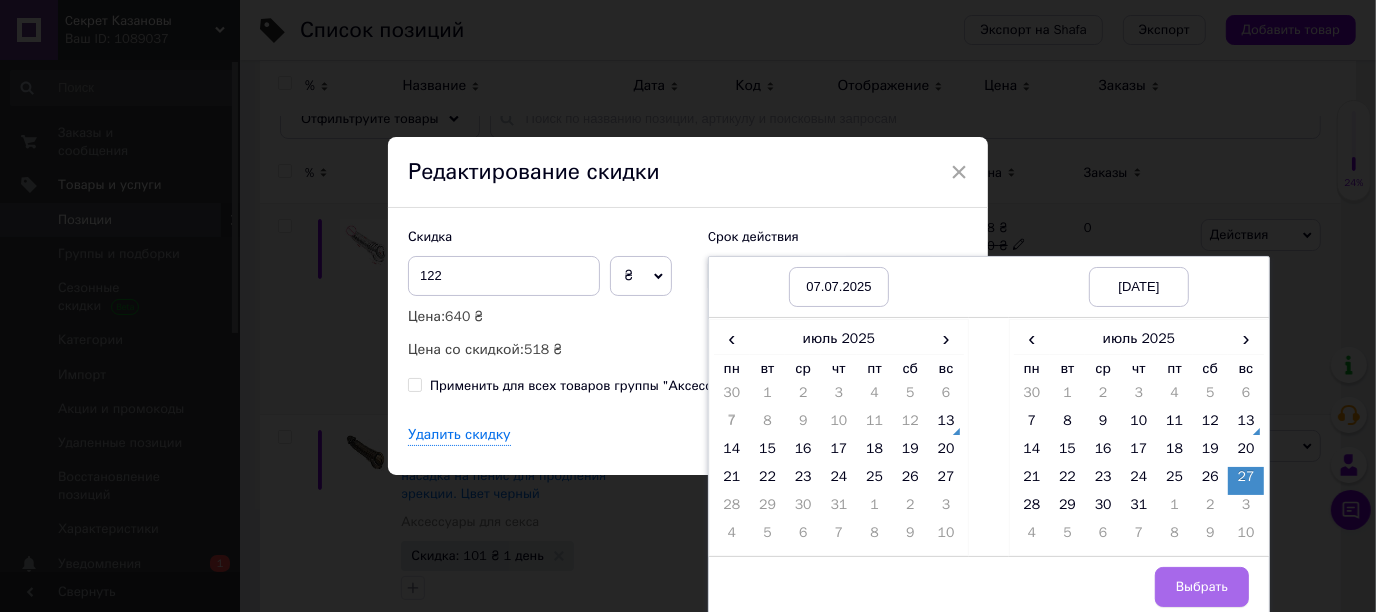 click on "Выбрать" at bounding box center (1202, 587) 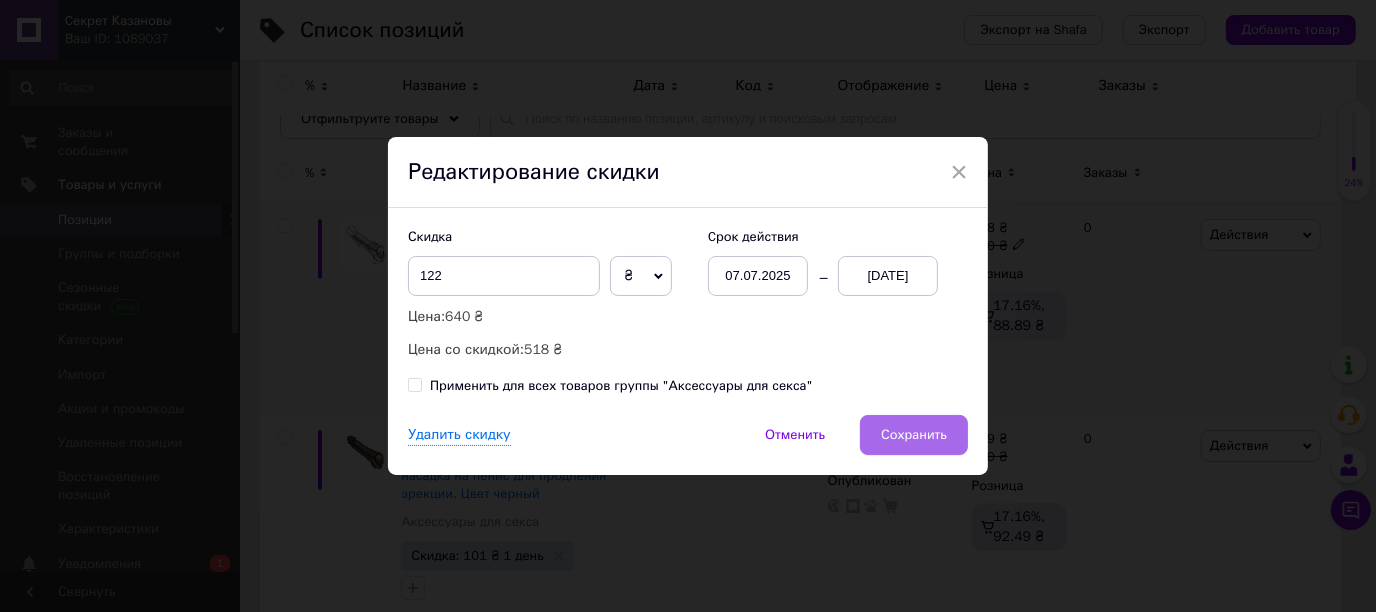click on "Сохранить" at bounding box center [914, 435] 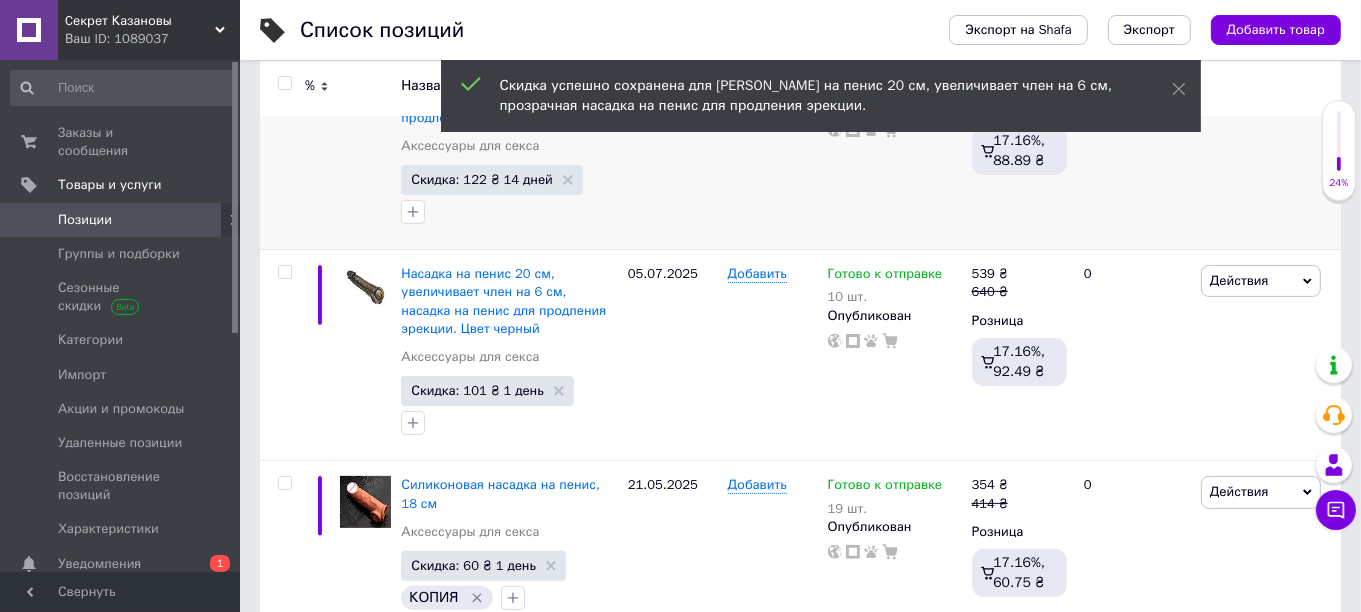 scroll, scrollTop: 399, scrollLeft: 0, axis: vertical 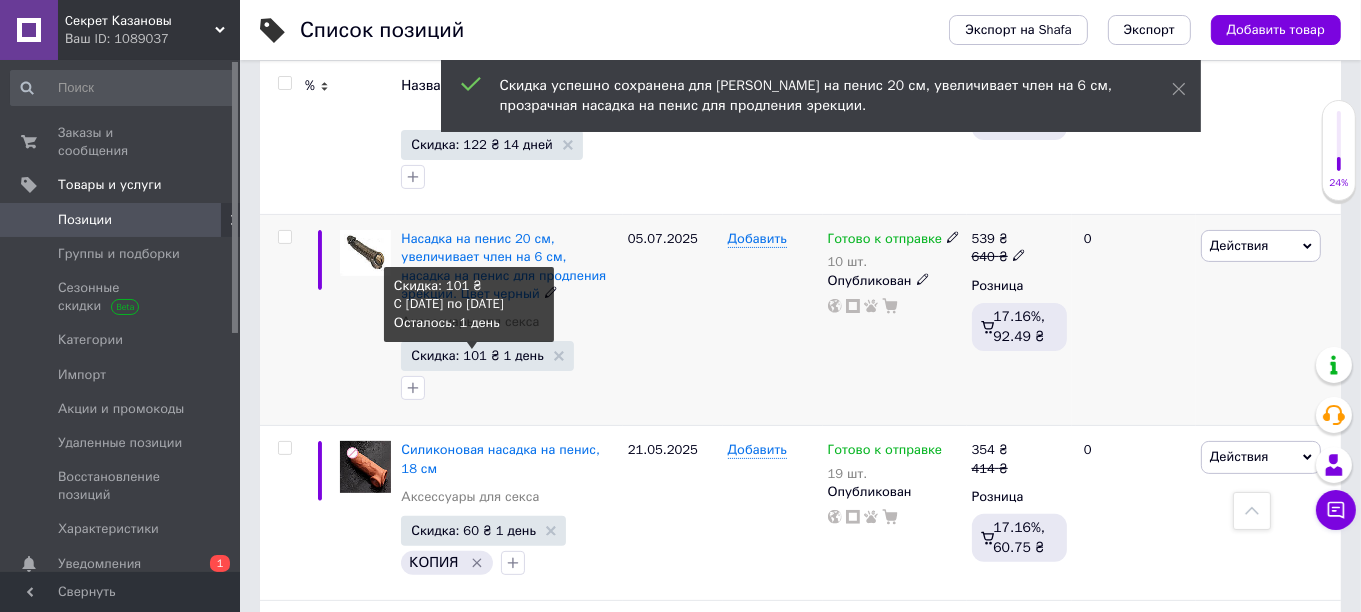click on "Скидка: 101 ₴ 1 день" at bounding box center [477, 355] 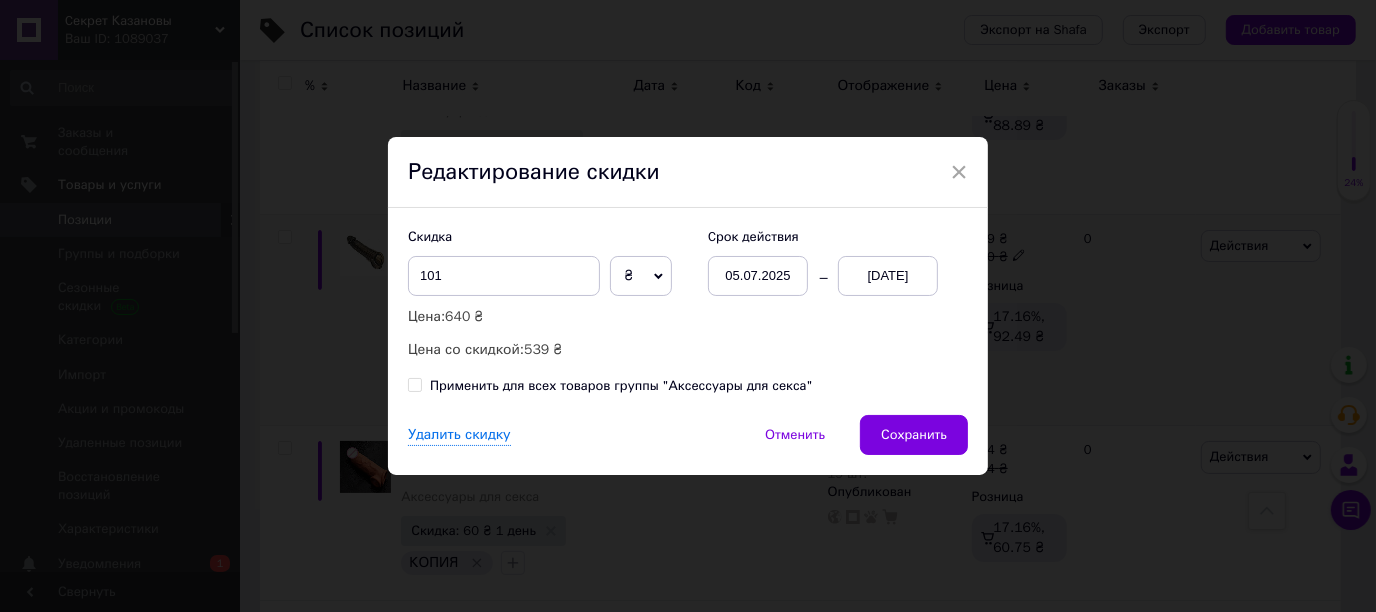click on "[DATE]" at bounding box center (888, 276) 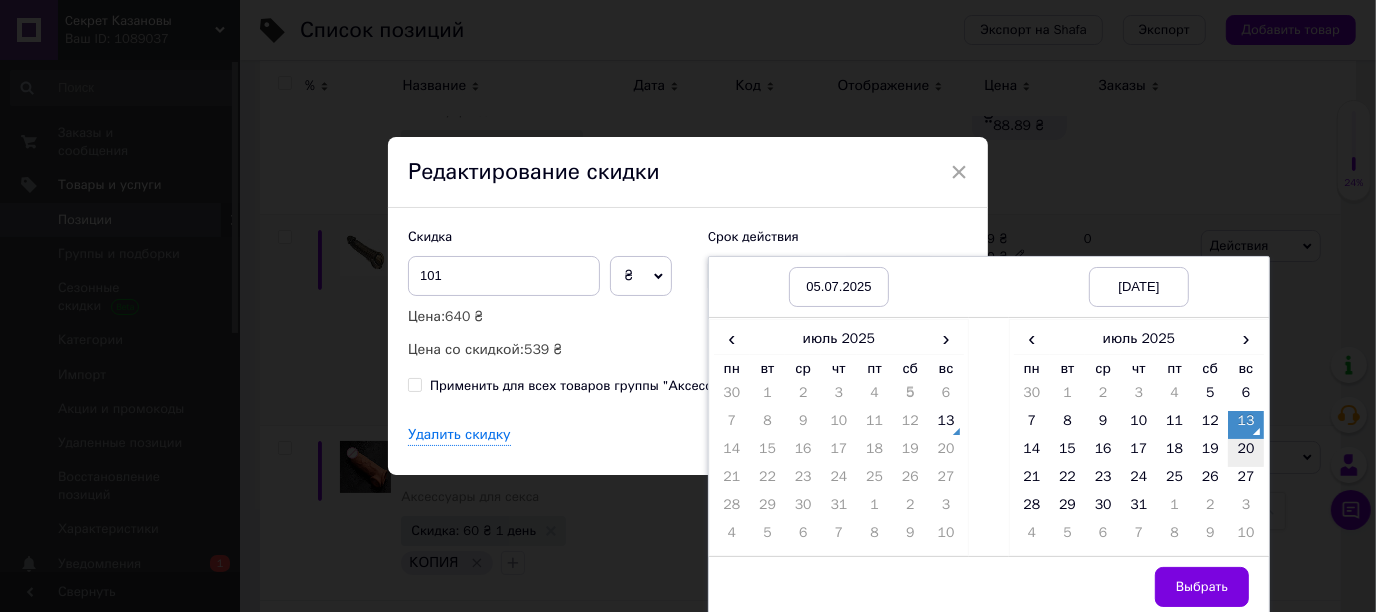 click on "20" at bounding box center (1246, 453) 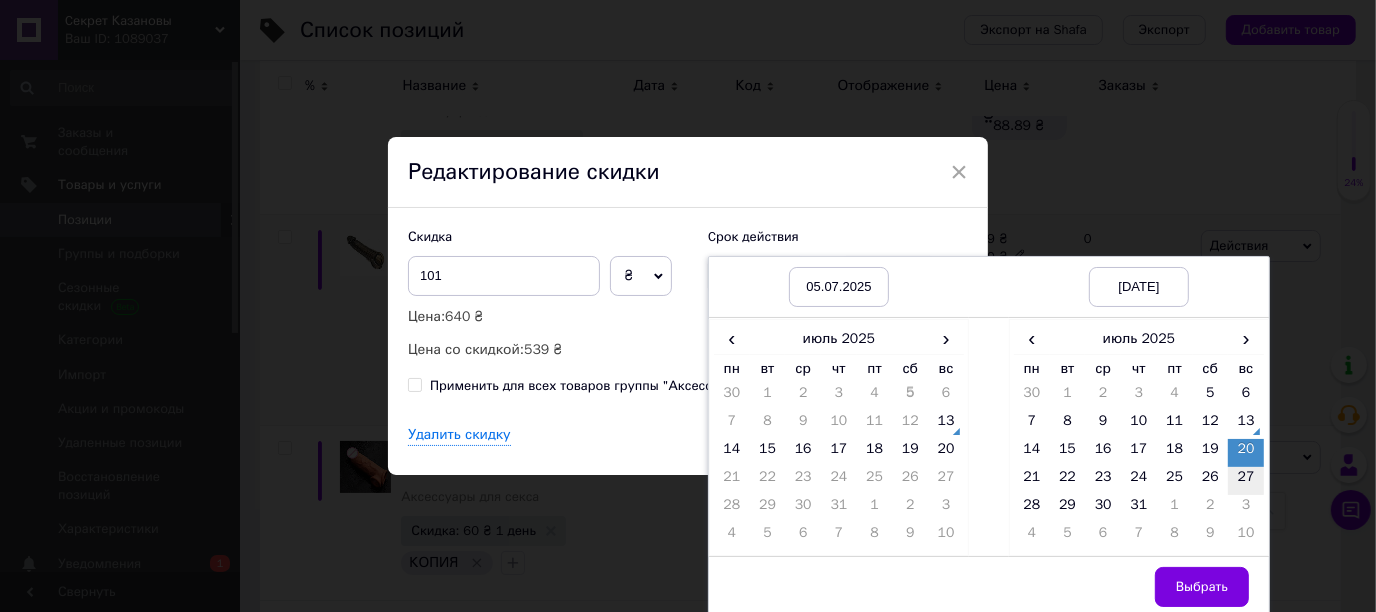 click on "27" at bounding box center (1246, 481) 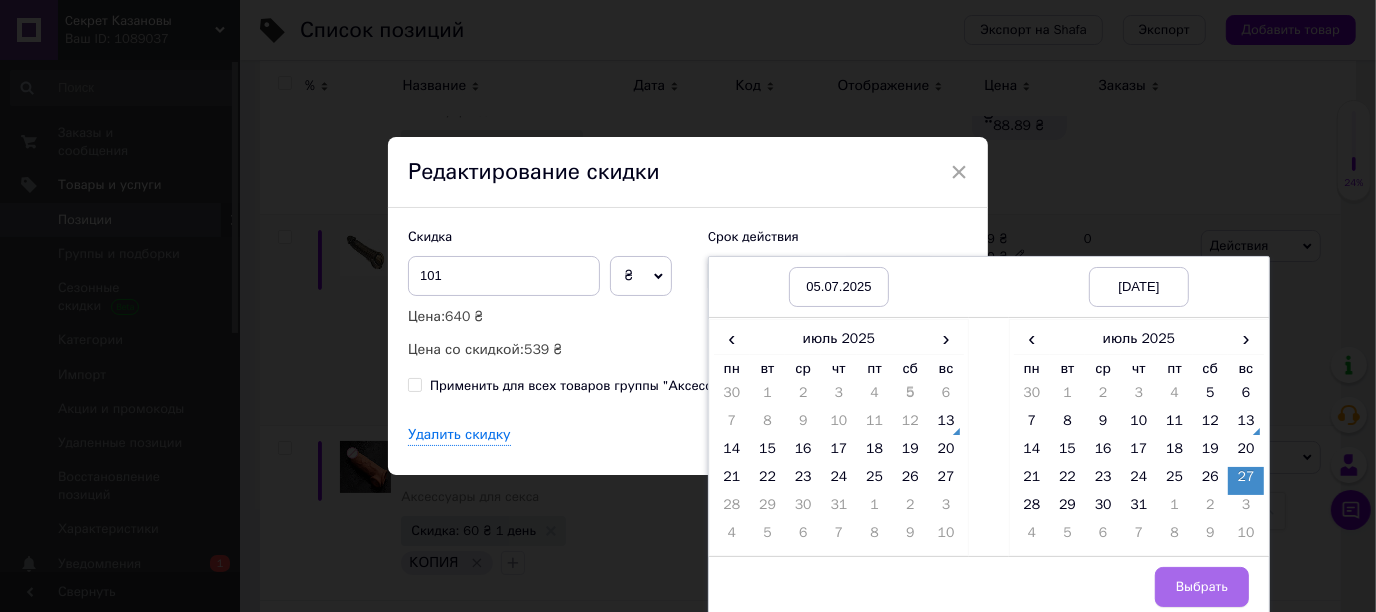 click on "Выбрать" at bounding box center [1202, 587] 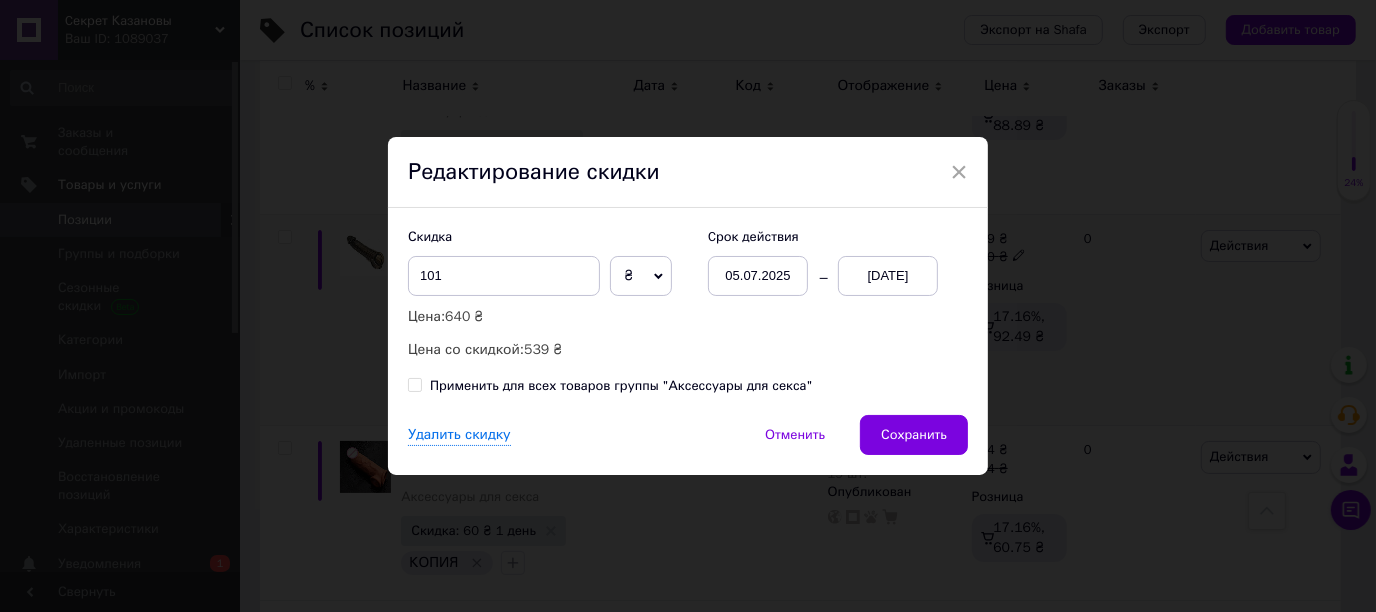 click on "Сохранить" at bounding box center (914, 435) 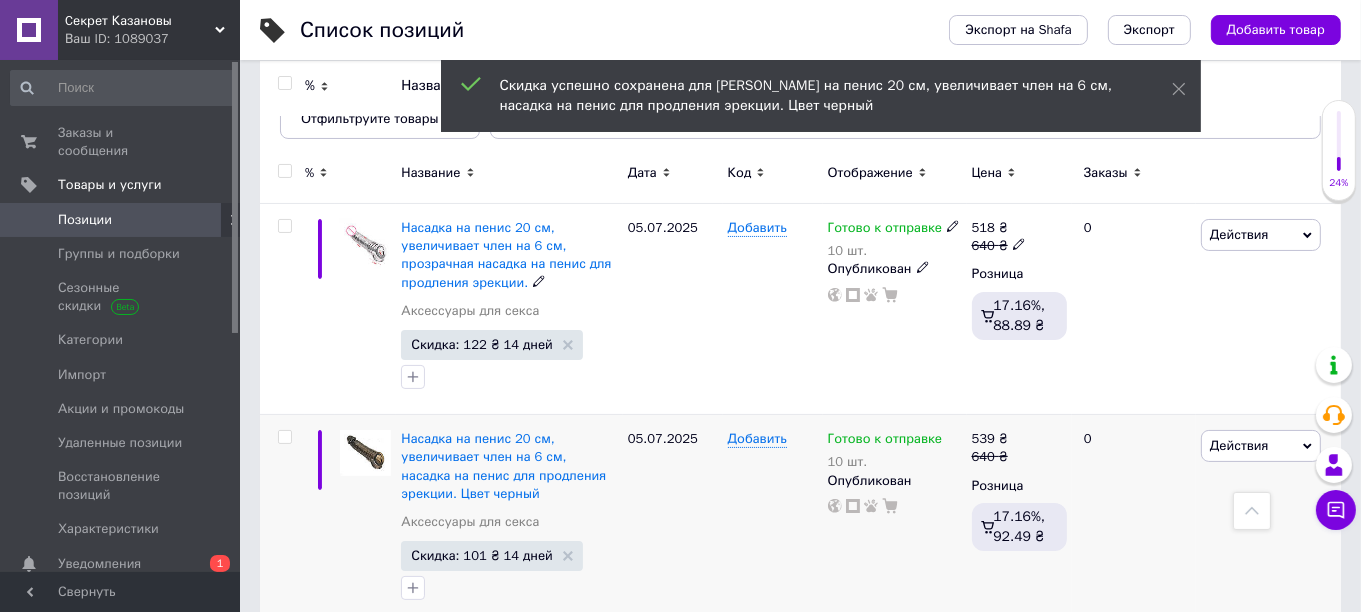 scroll, scrollTop: 0, scrollLeft: 0, axis: both 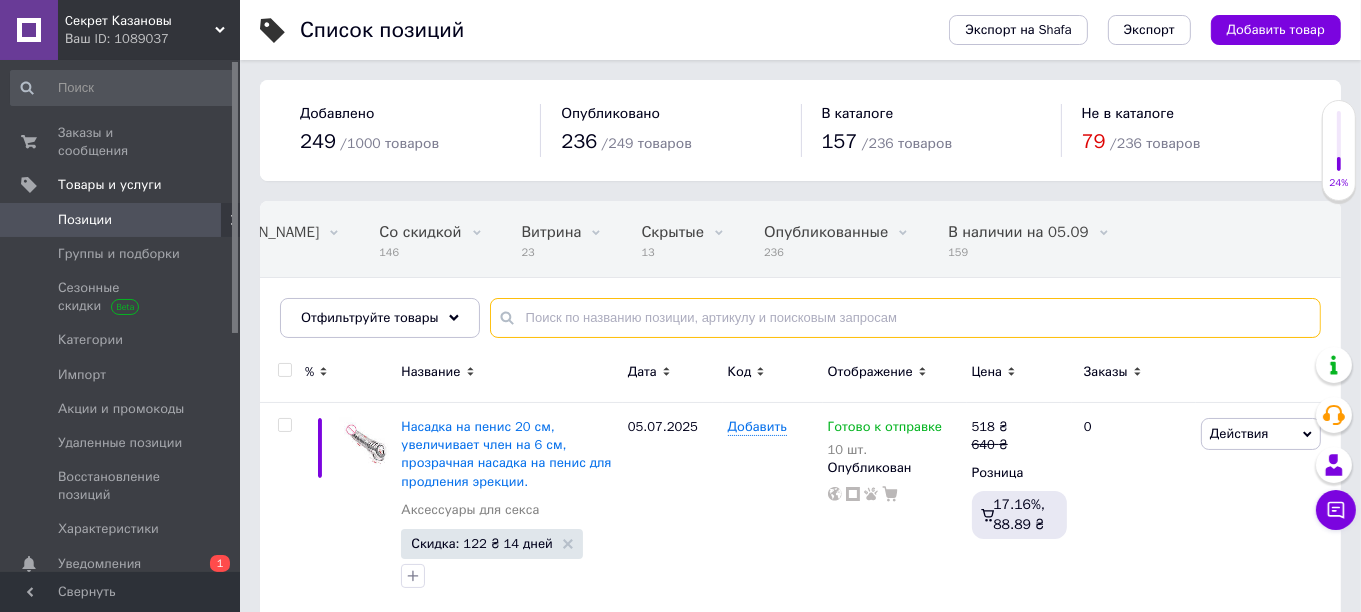 click at bounding box center [905, 318] 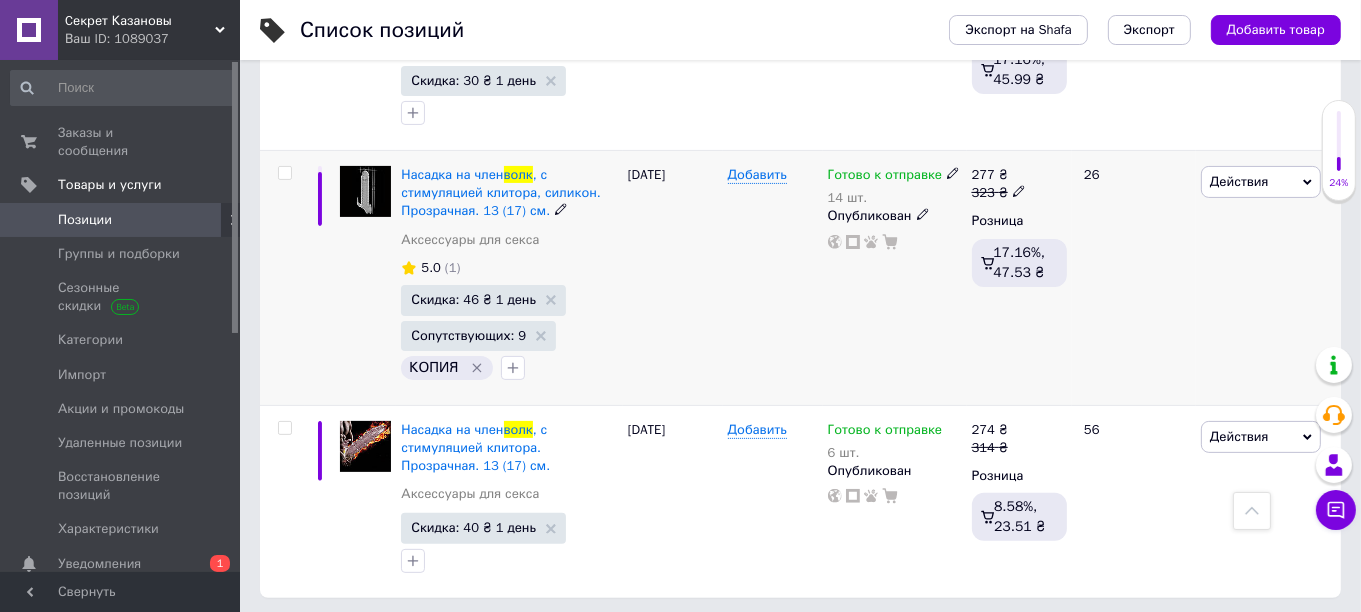 scroll, scrollTop: 448, scrollLeft: 0, axis: vertical 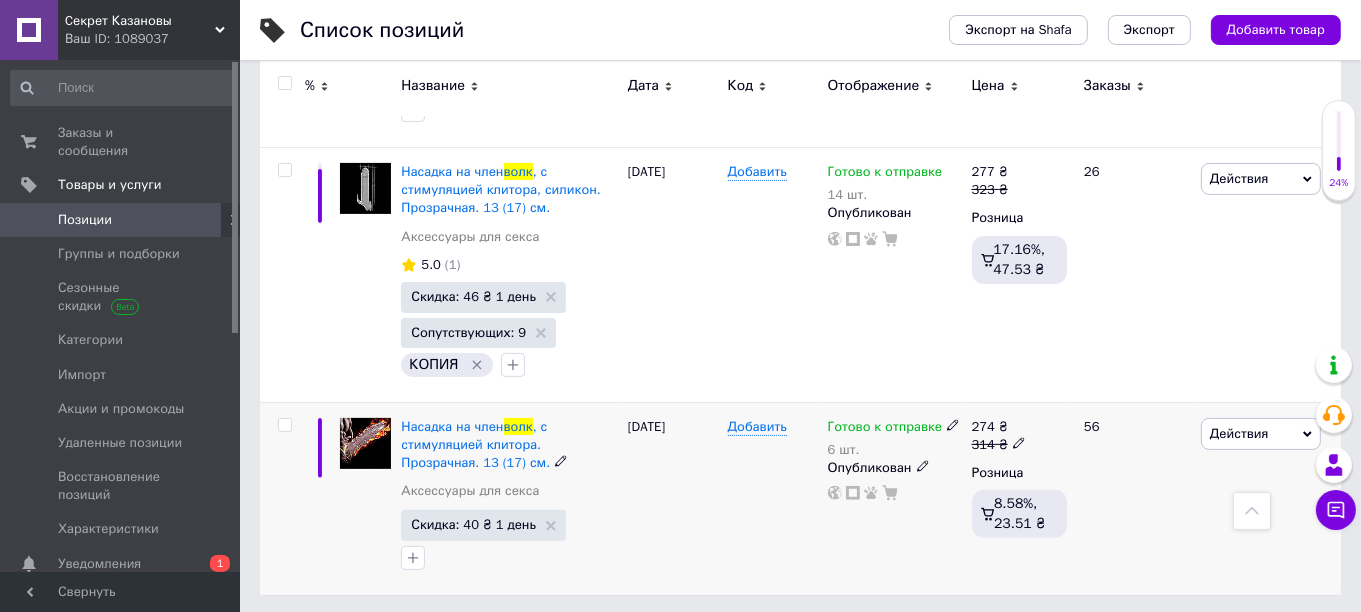 type on "волк" 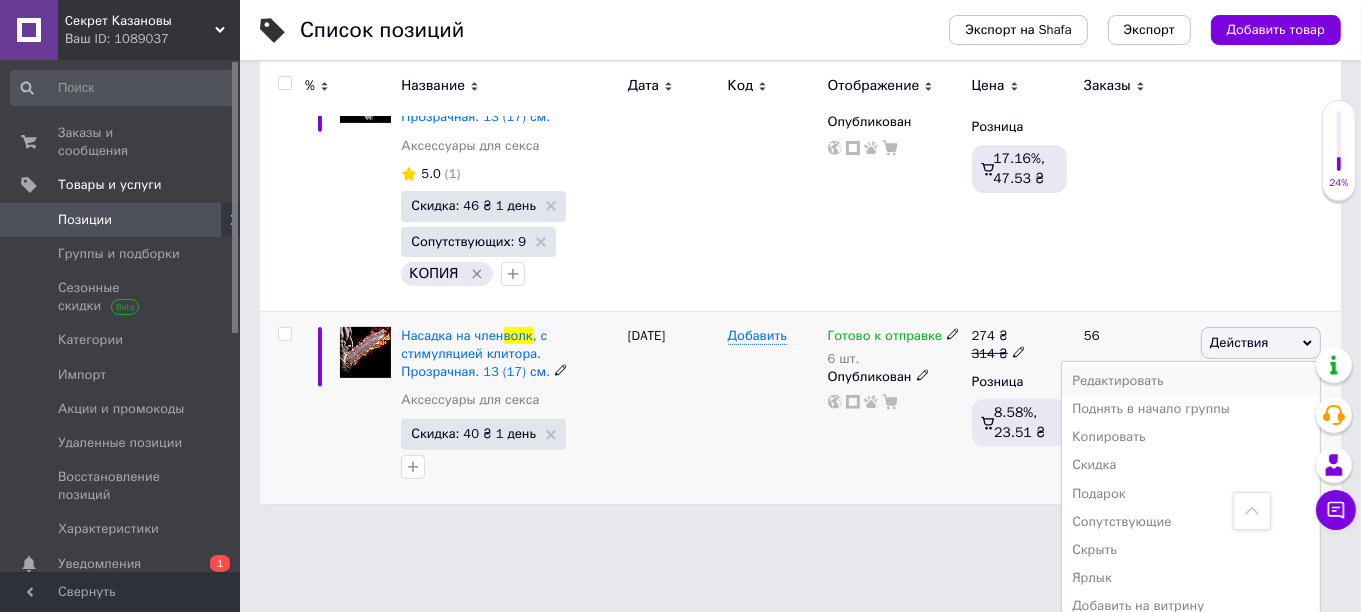 scroll, scrollTop: 606, scrollLeft: 0, axis: vertical 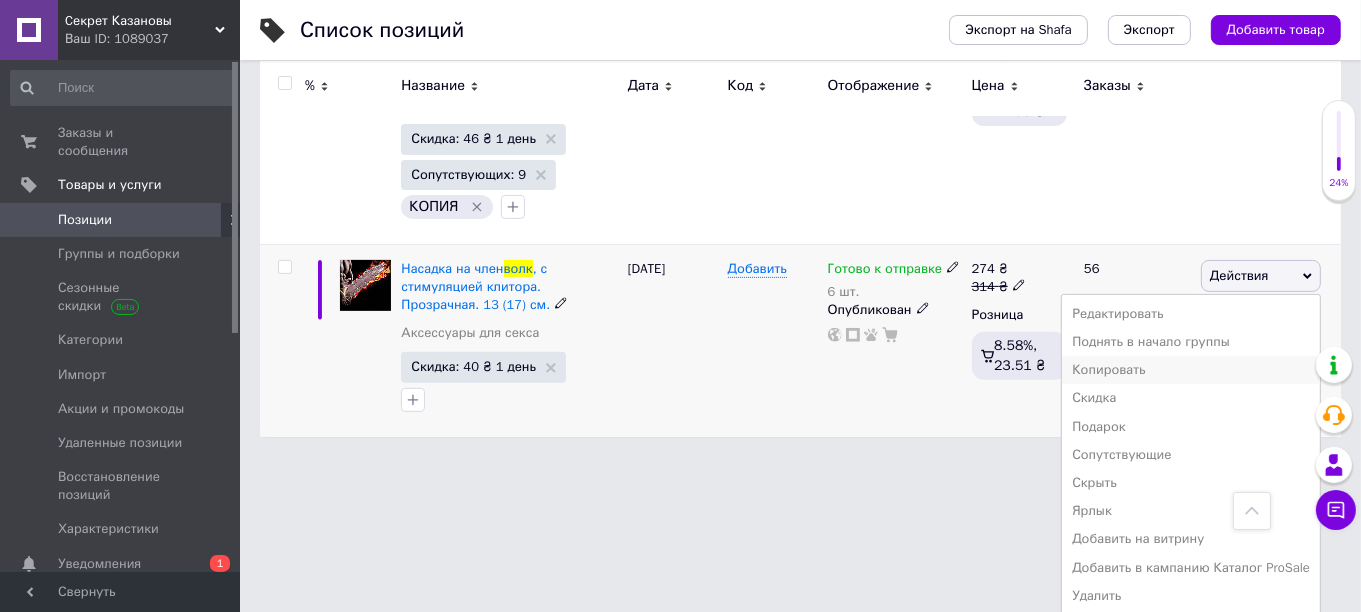 click on "Копировать" at bounding box center [1191, 370] 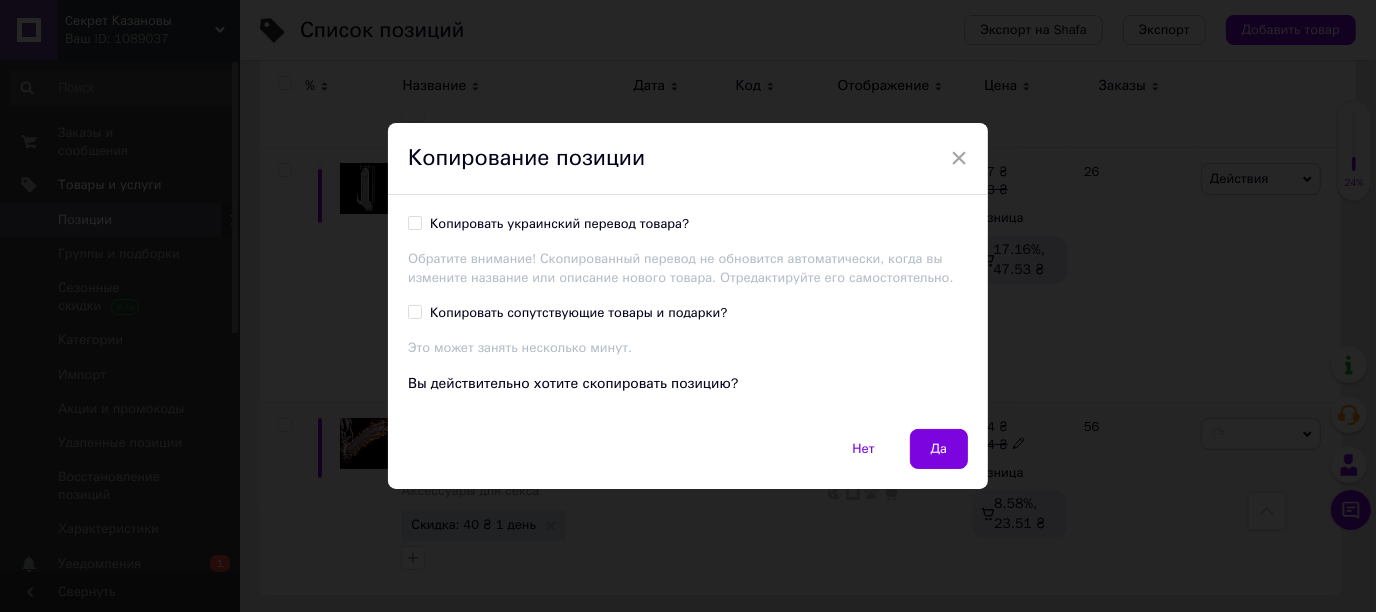 click on "Копировать украинский перевод товара?" at bounding box center (414, 222) 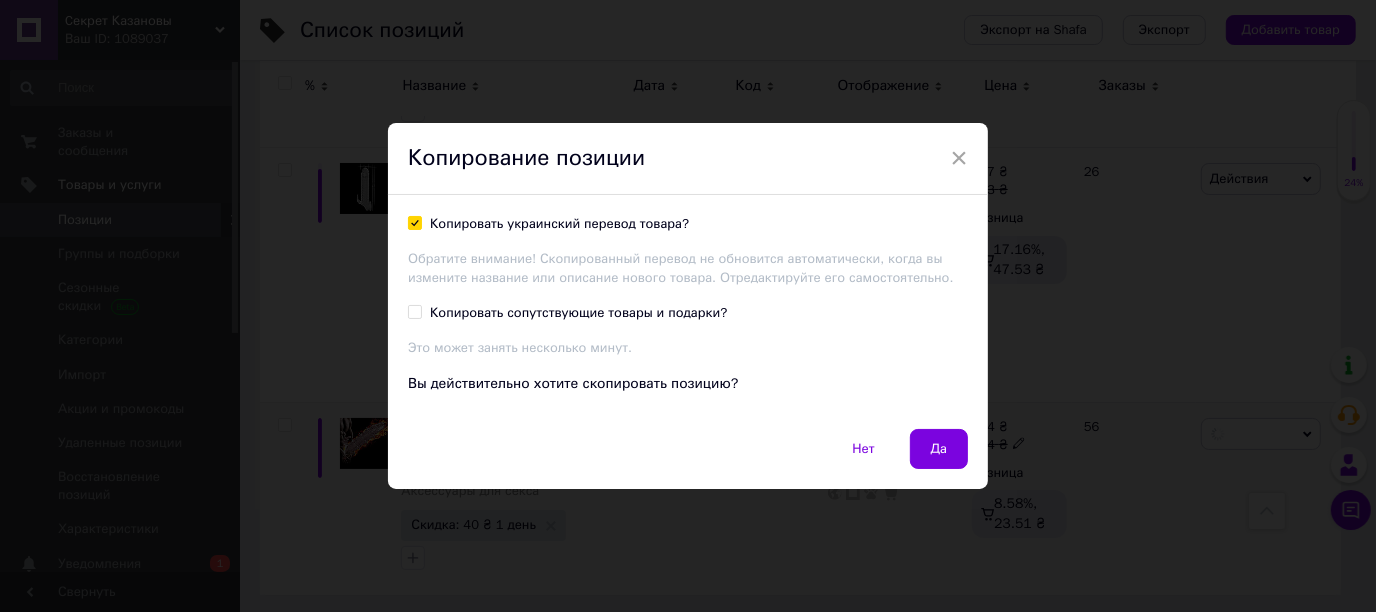 checkbox on "true" 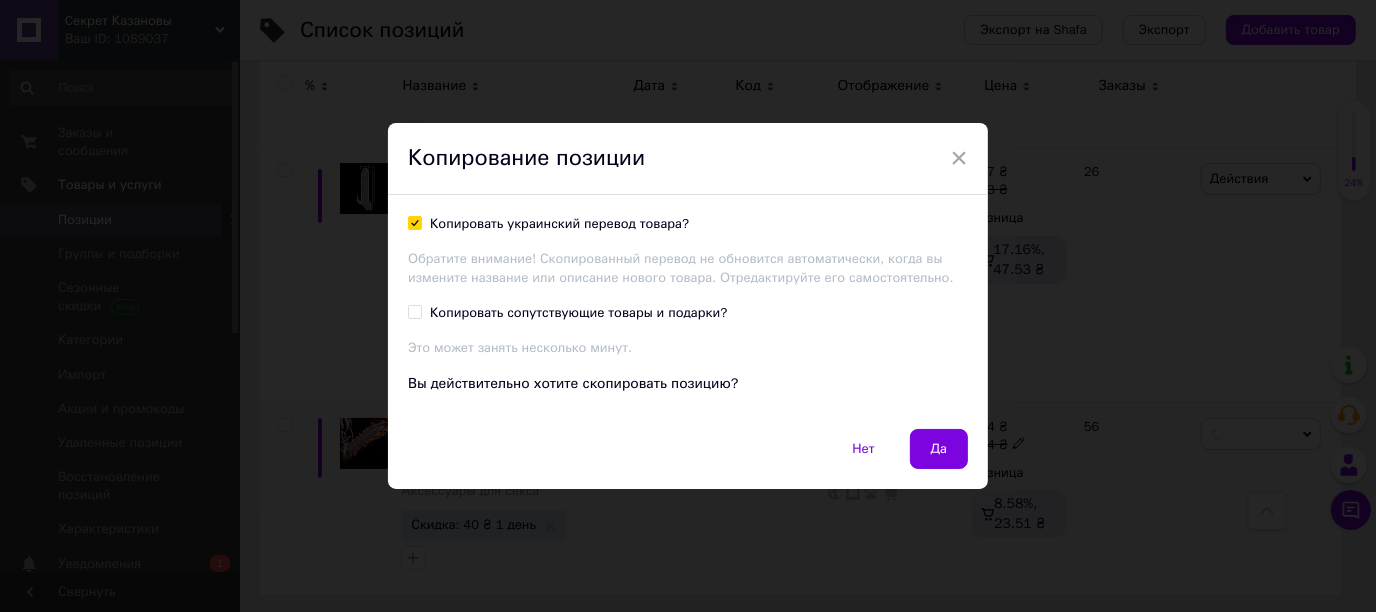 click on "Копировать сопутствующие товары и подарки?" at bounding box center (414, 311) 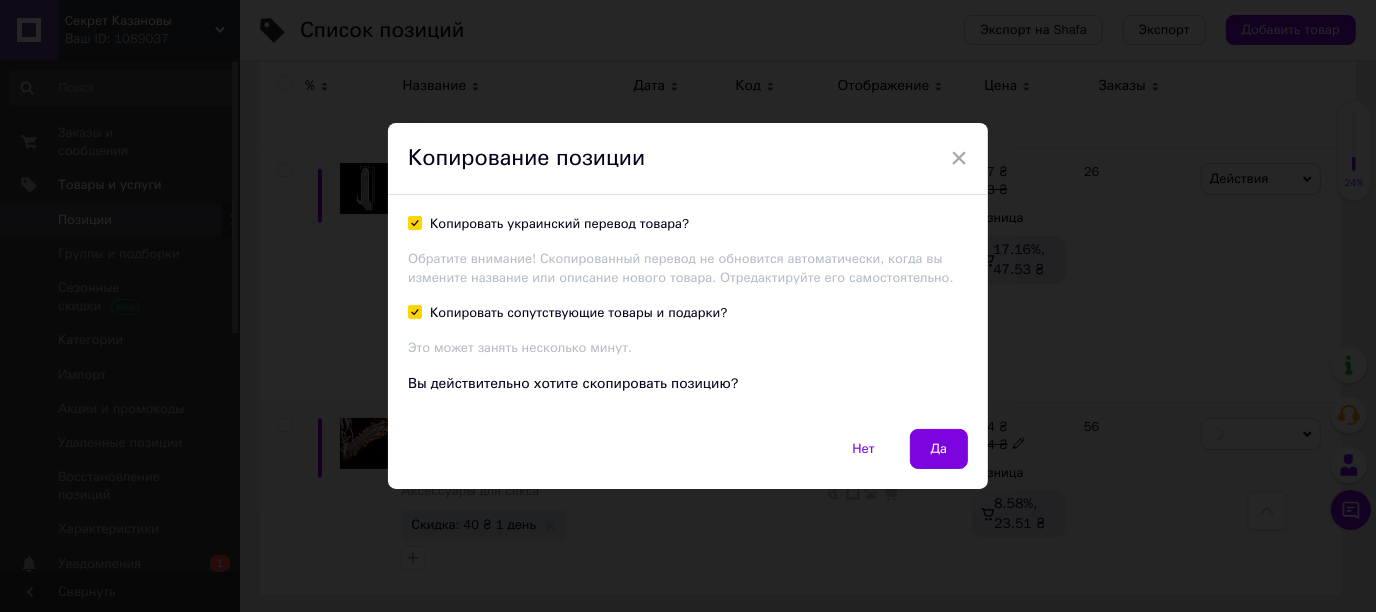 checkbox on "true" 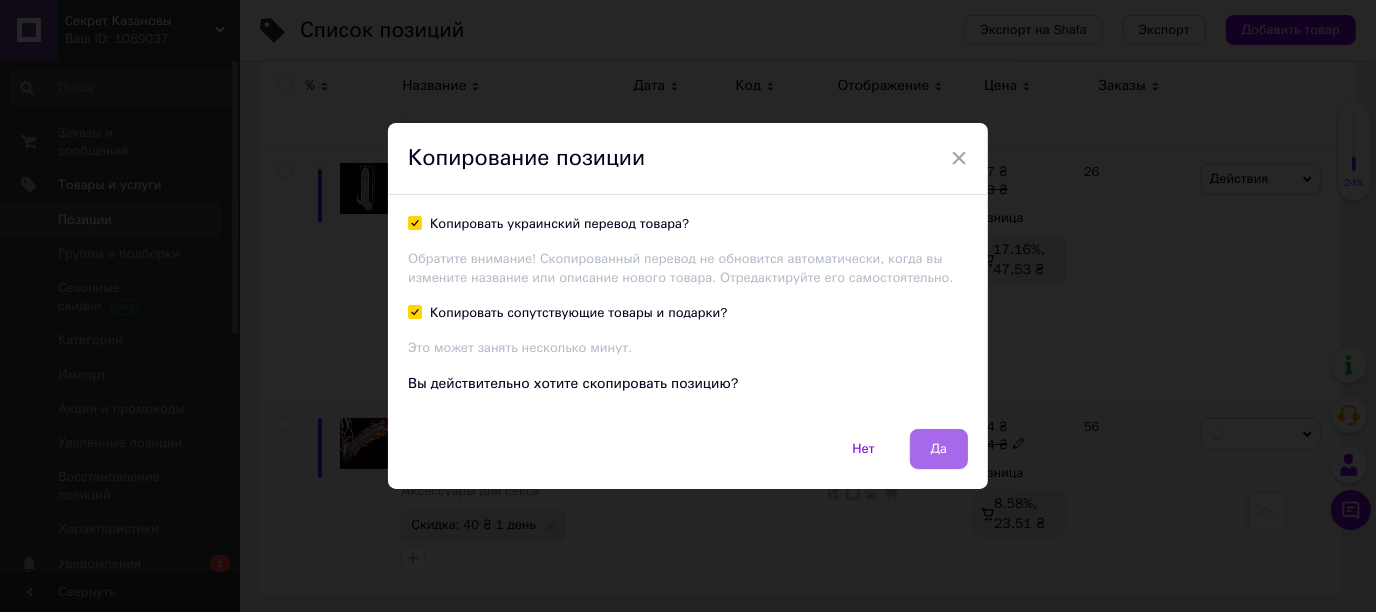 click on "Да" at bounding box center (939, 449) 